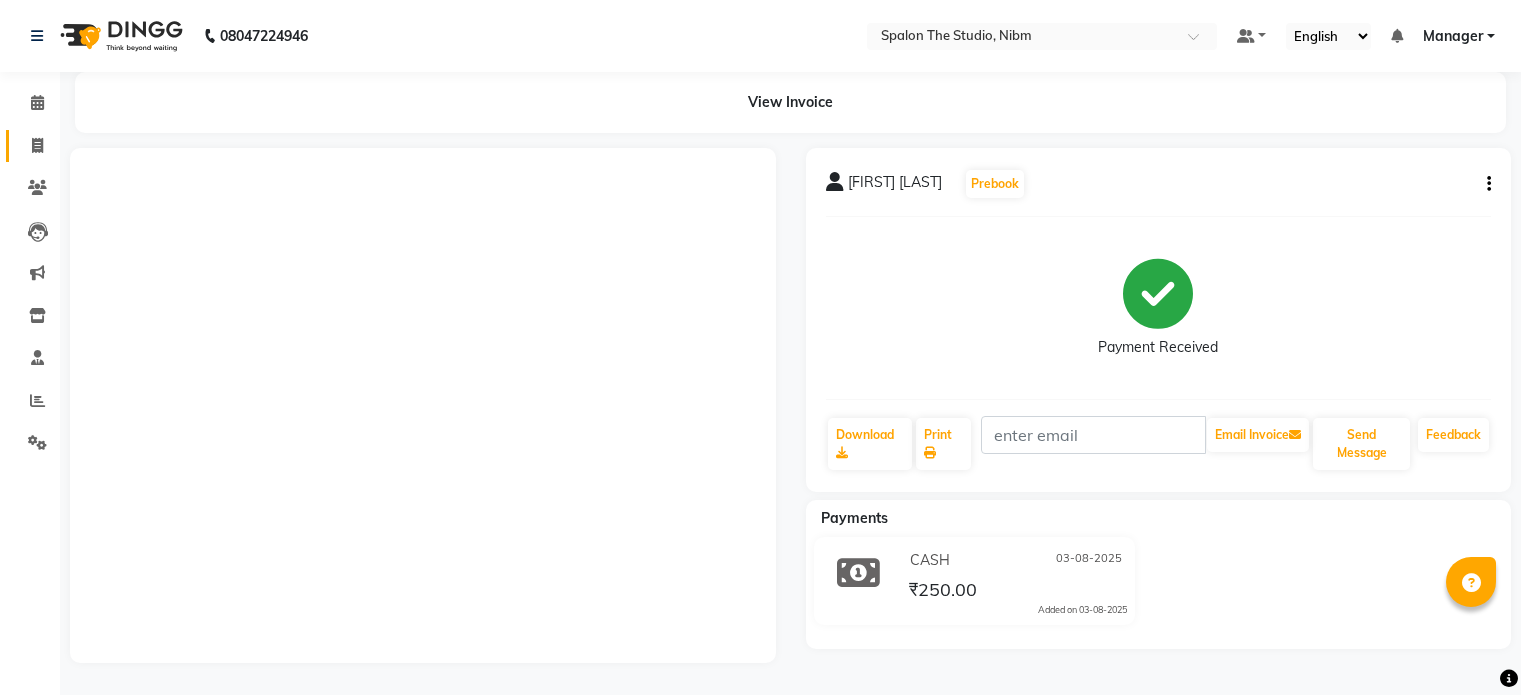 scroll, scrollTop: 0, scrollLeft: 0, axis: both 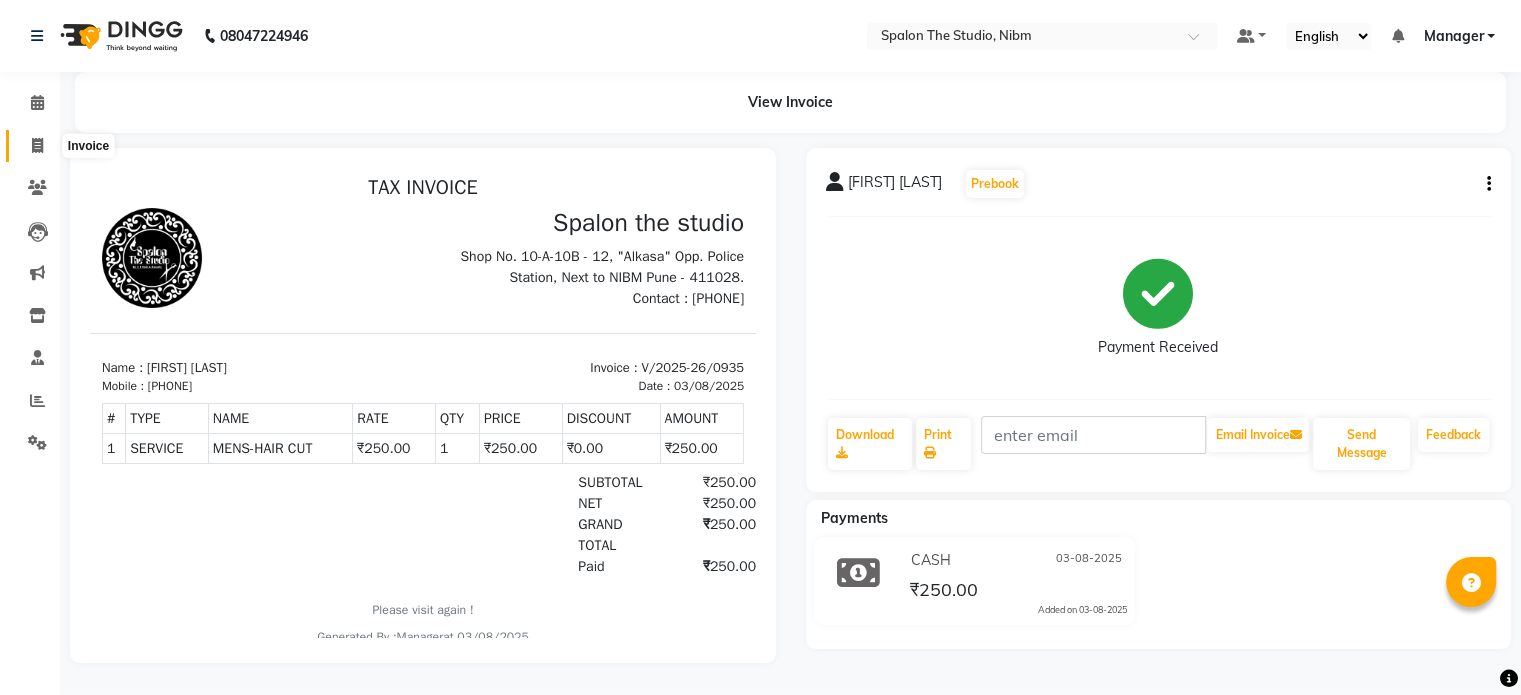 click 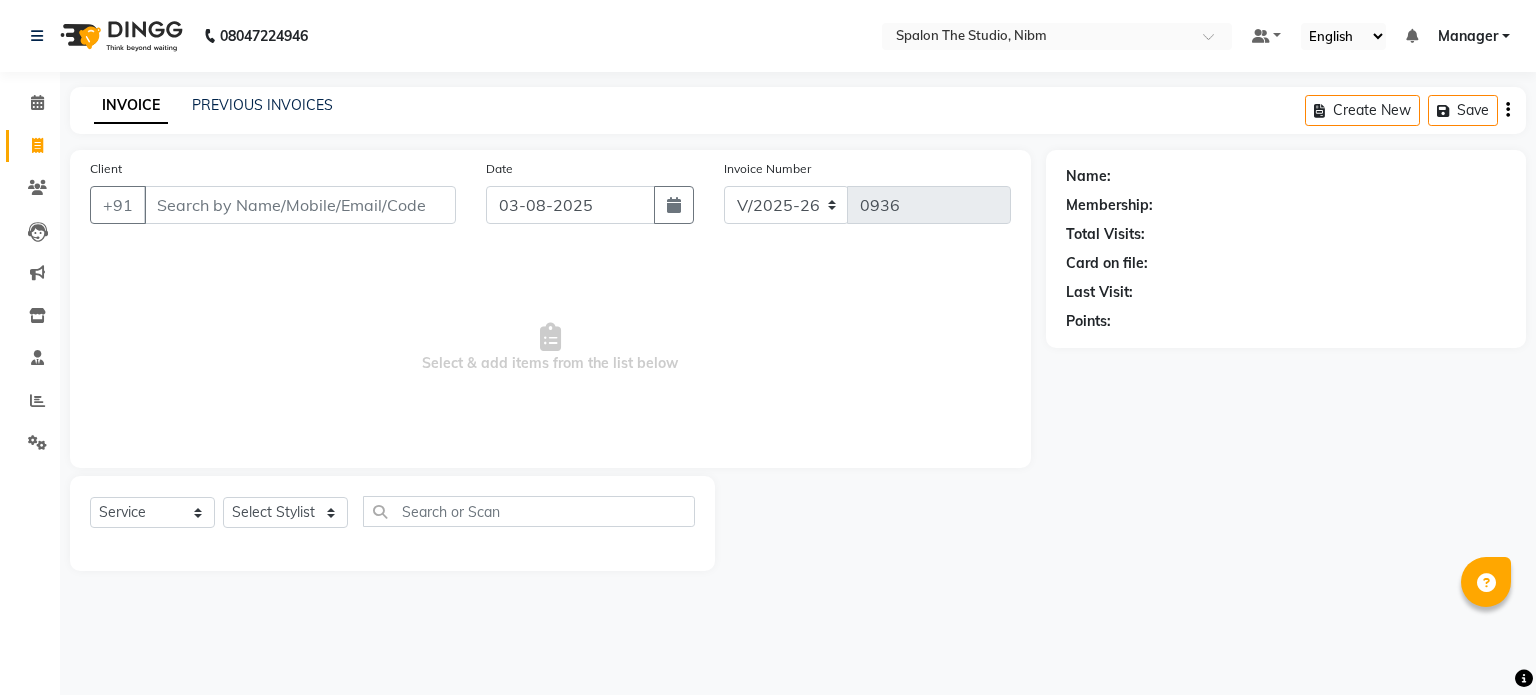 click 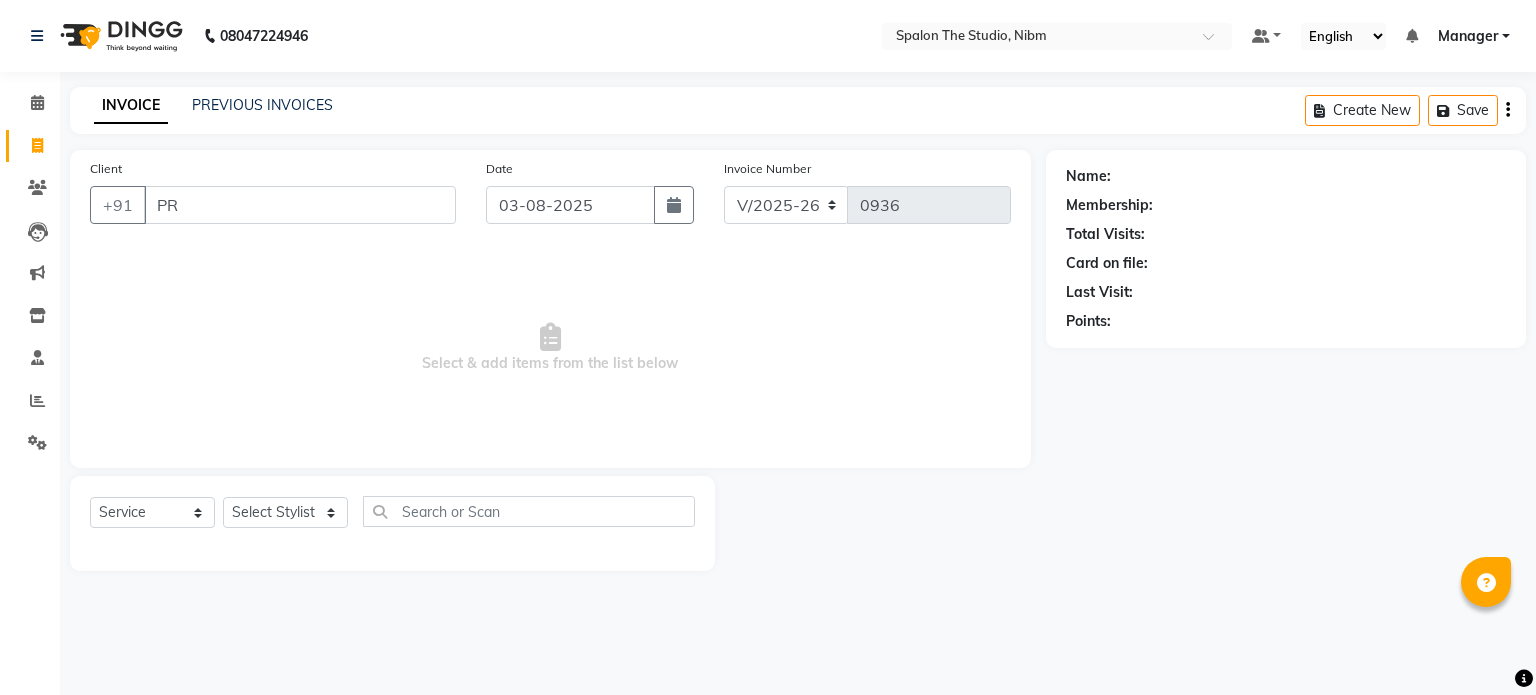 type on "P" 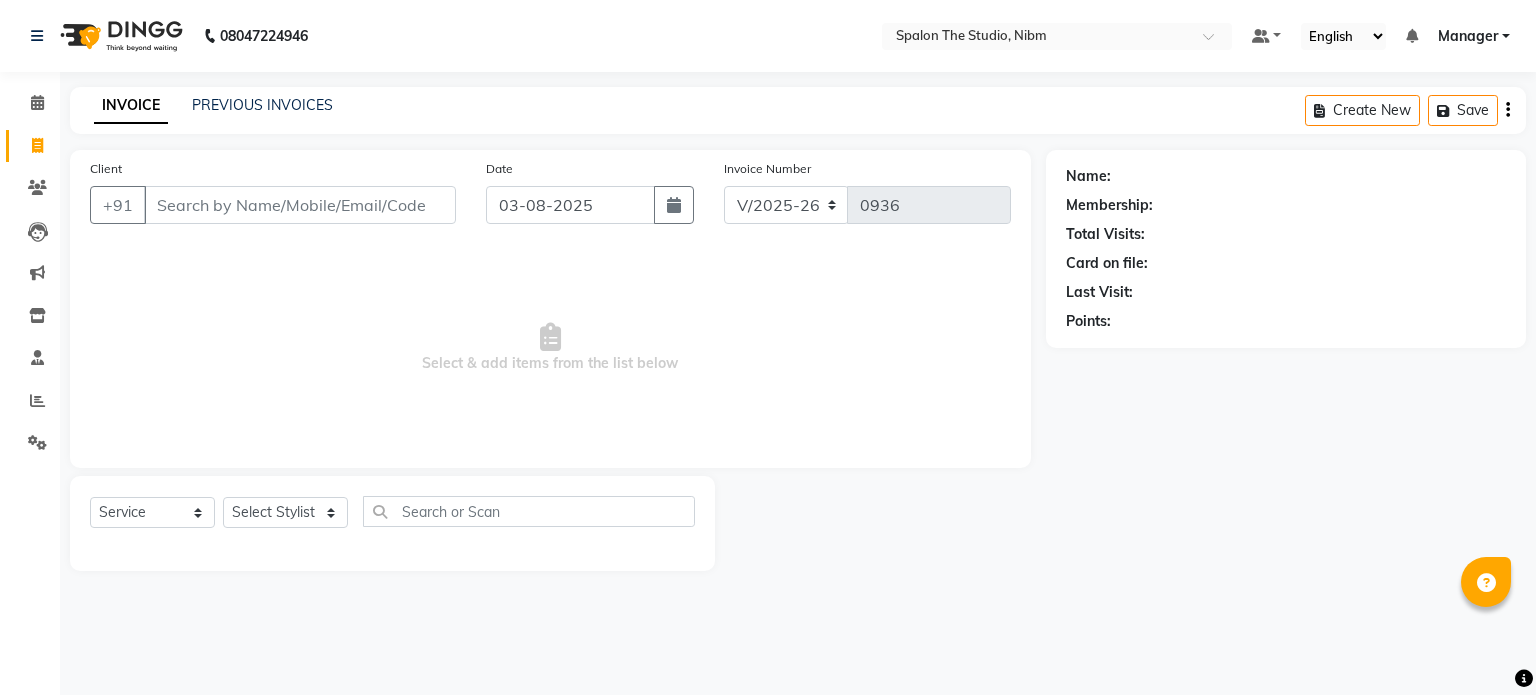 click on "Client" at bounding box center [300, 205] 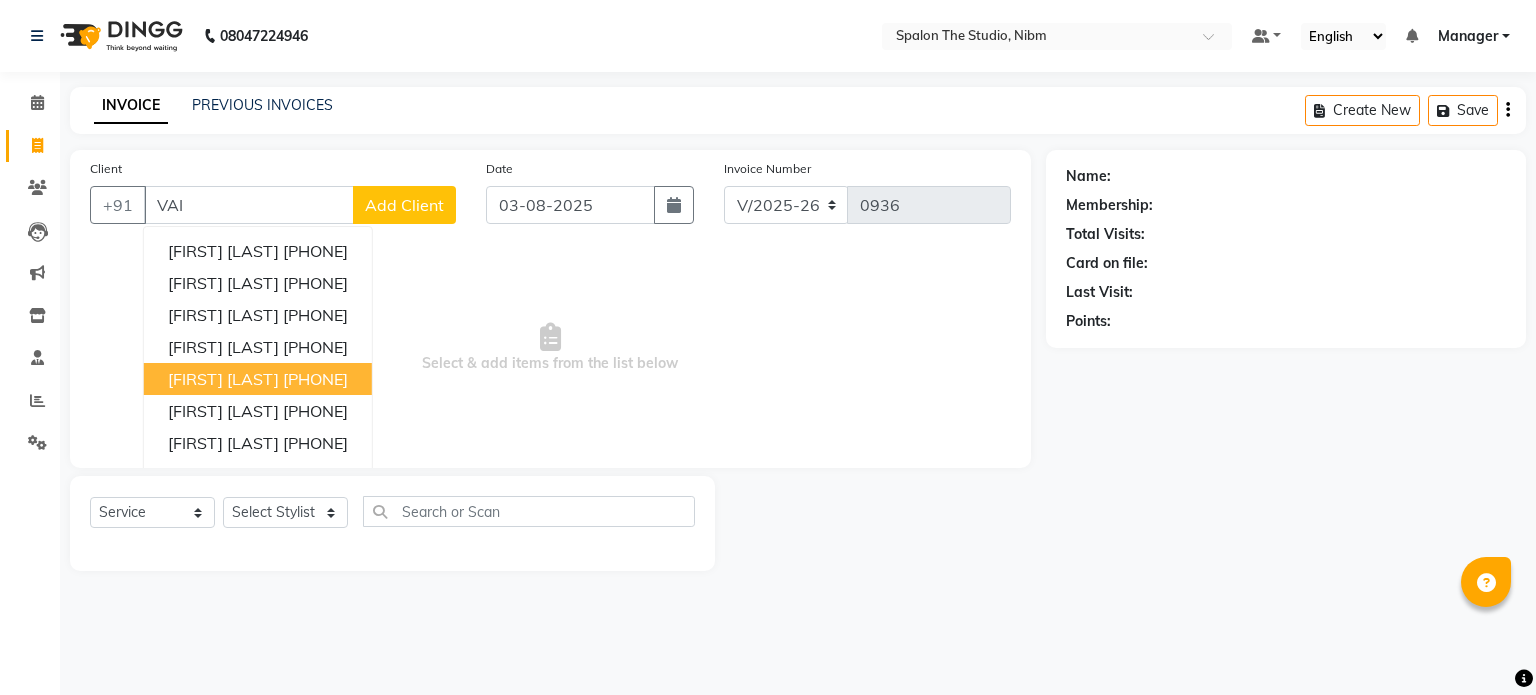 click on "[PHONE]" at bounding box center (315, 379) 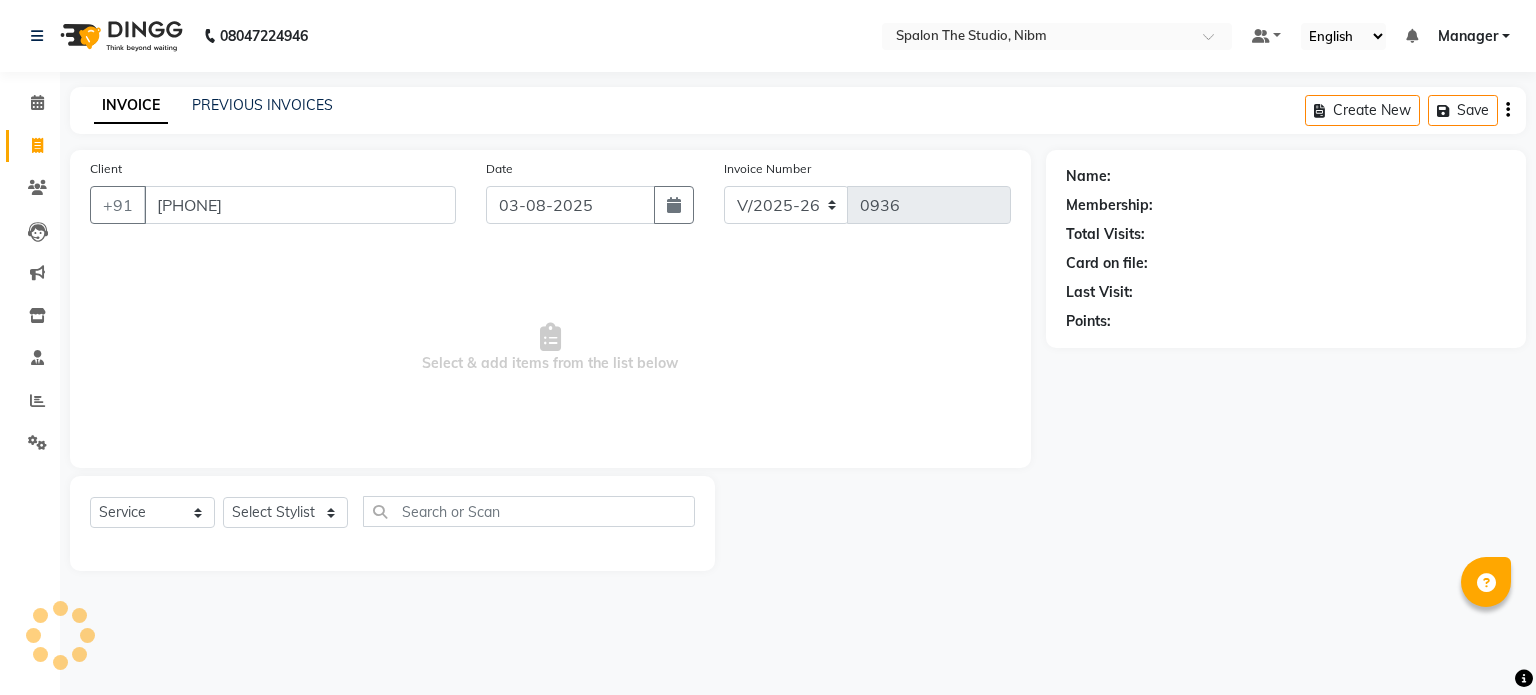 type on "[PHONE]" 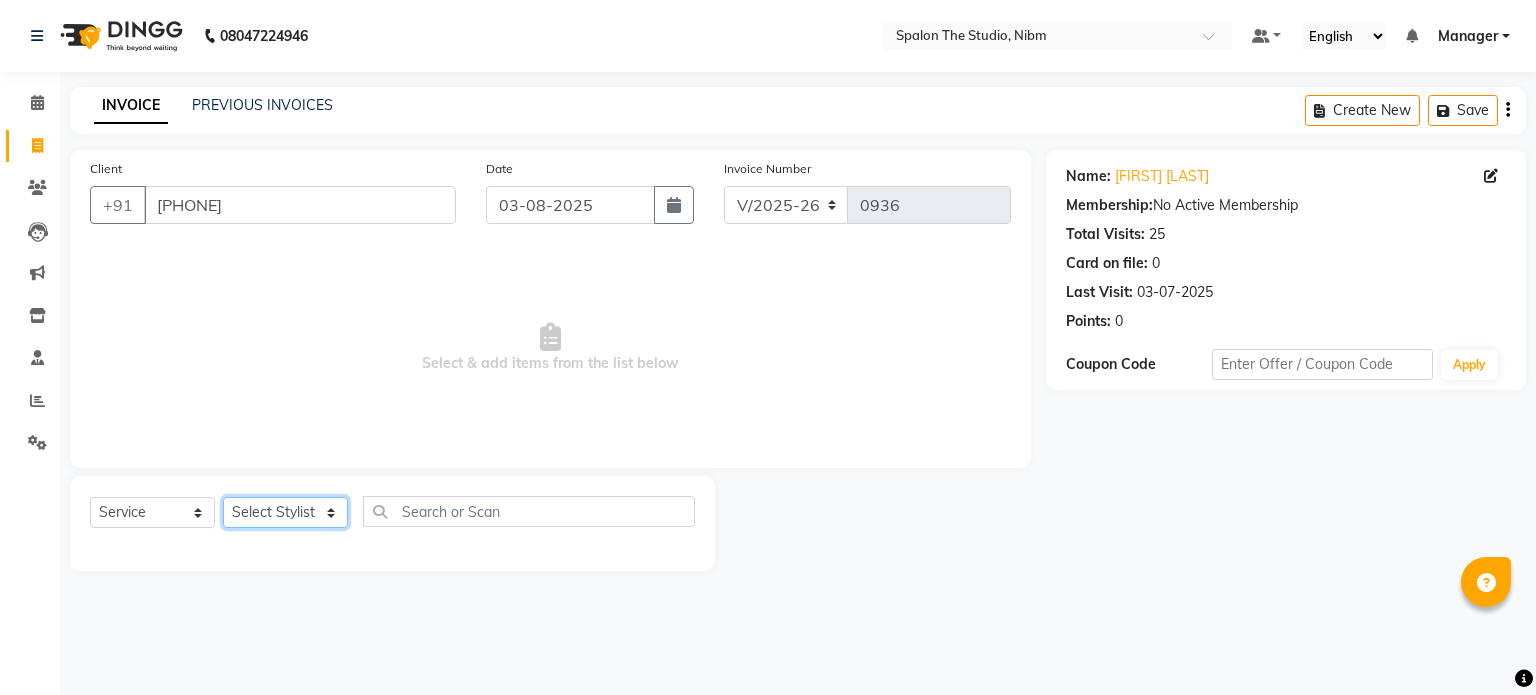 click on "Select Stylist AAYAT ARMAN Deepali Jadhav HUSSAIN ISHA LOKESH Manager PARVAZ Riya Shetty SANDHYA SAURABH SUMIT SWARAJ SUNAR" 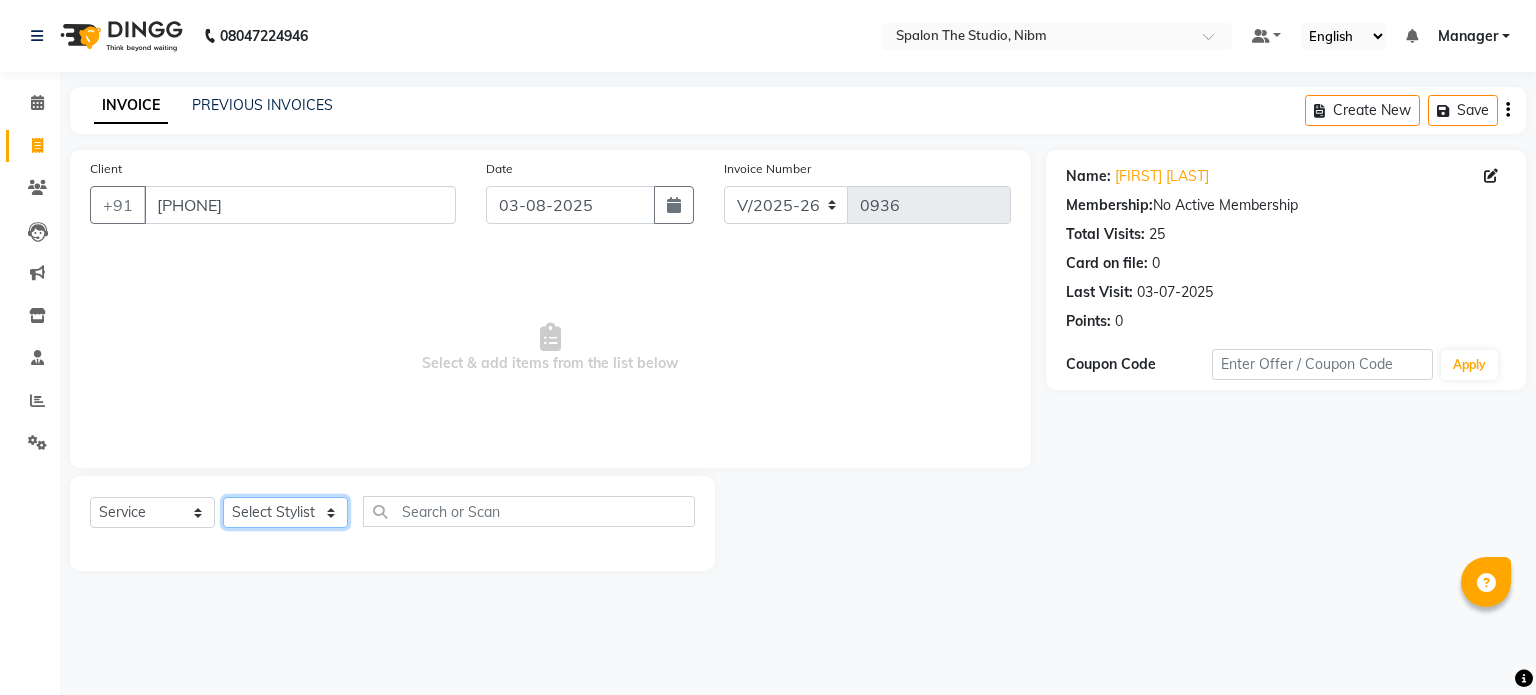 select on "44711" 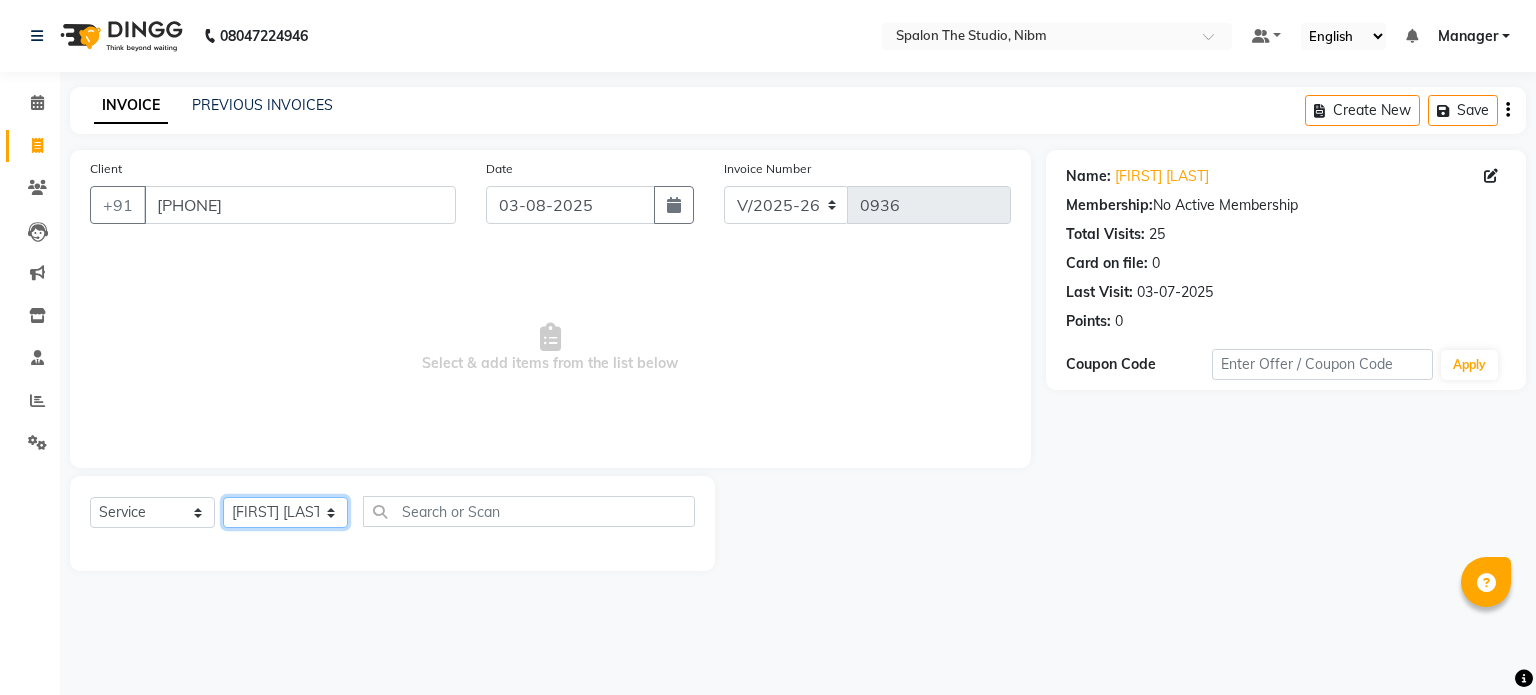 click on "Select Stylist AAYAT ARMAN Deepali Jadhav HUSSAIN ISHA LOKESH Manager PARVAZ Riya Shetty SANDHYA SAURABH SUMIT SWARAJ SUNAR" 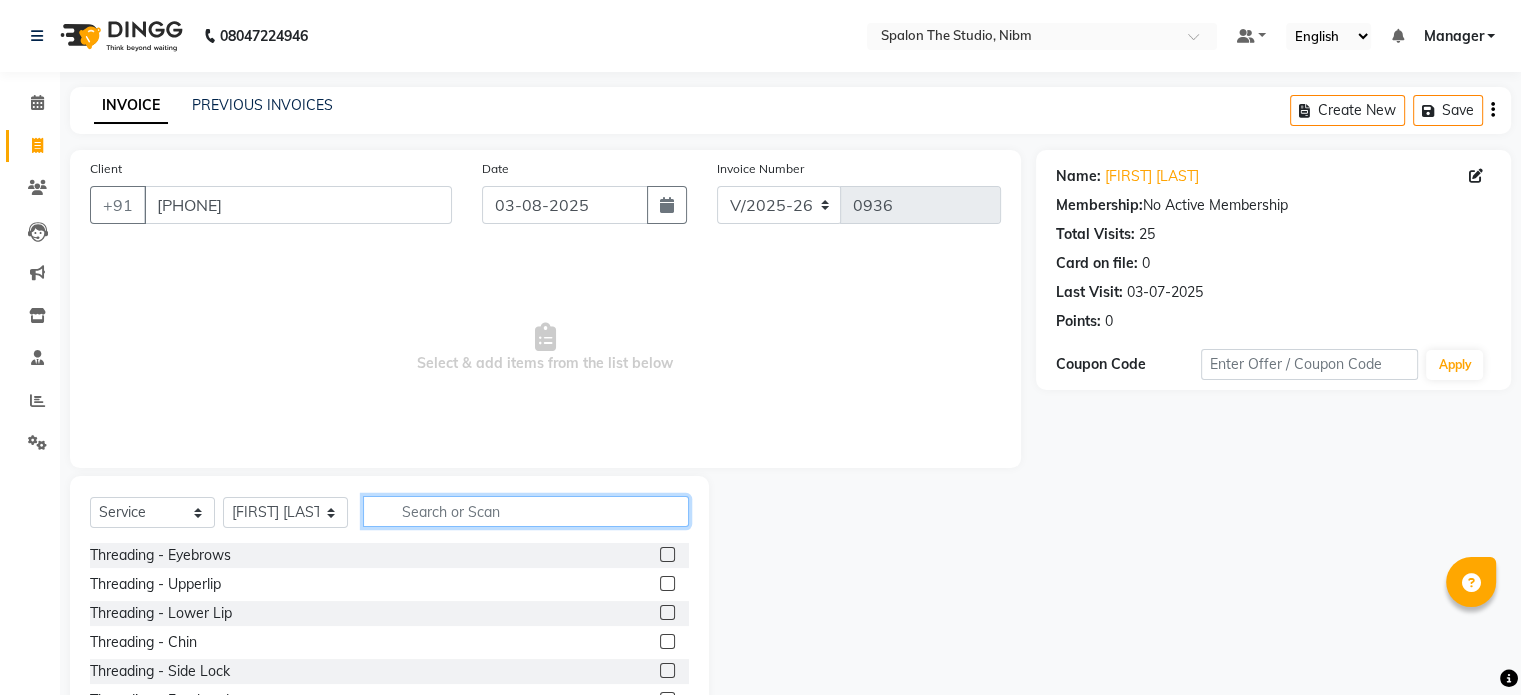 click 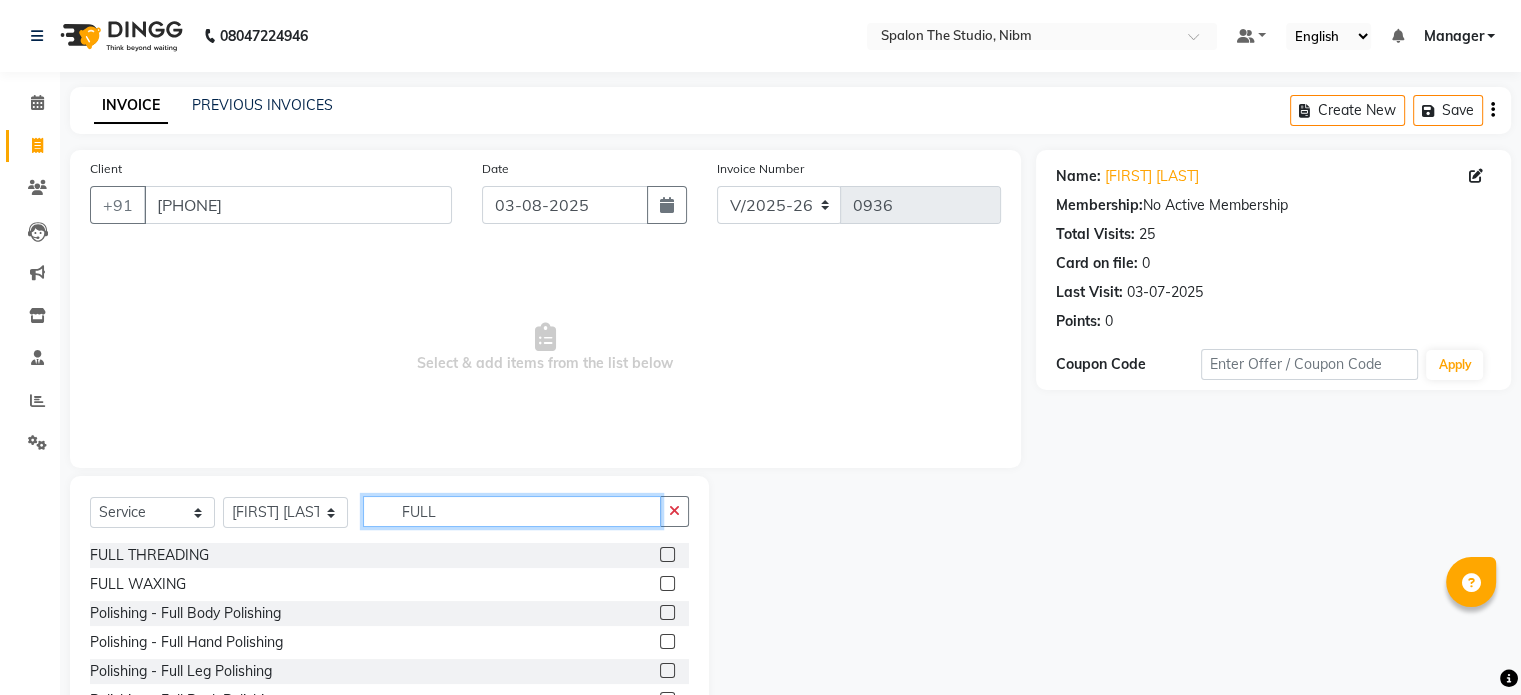 type on "FULL" 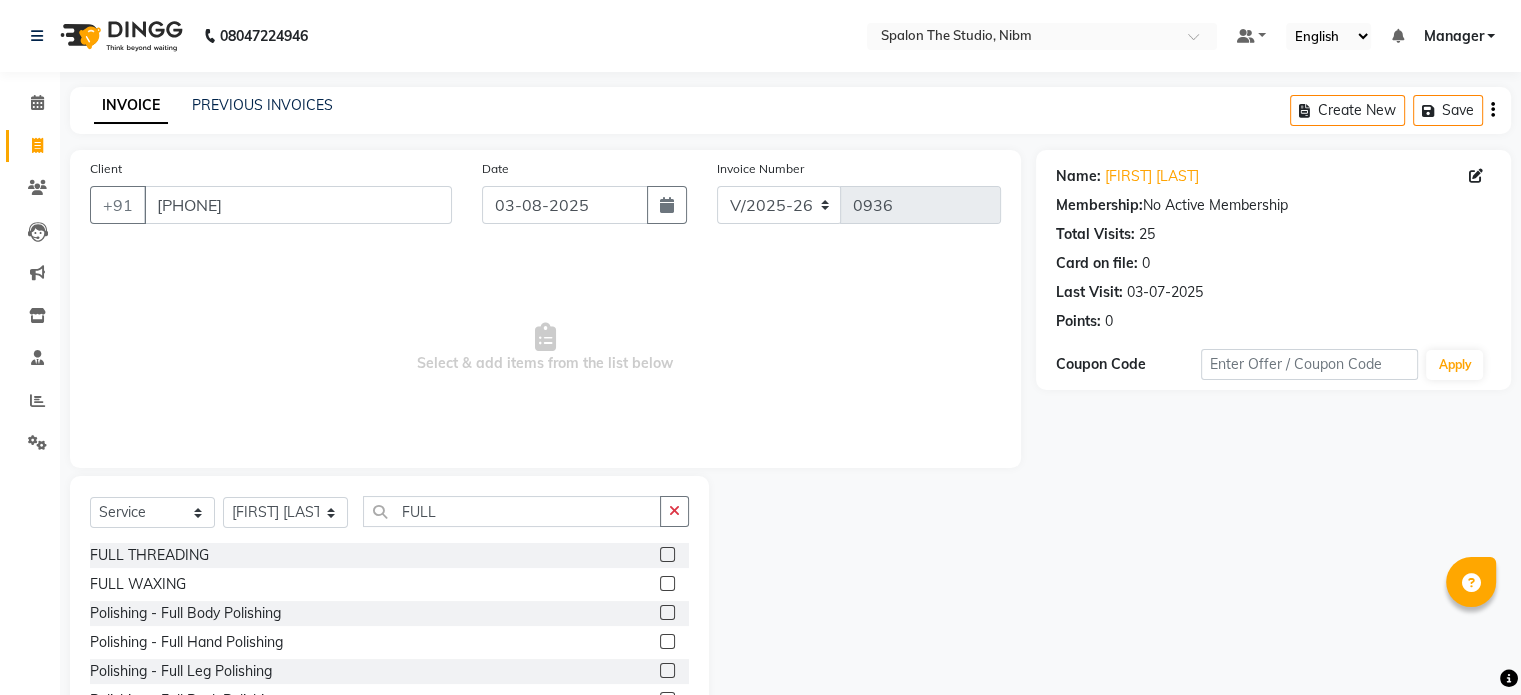 click 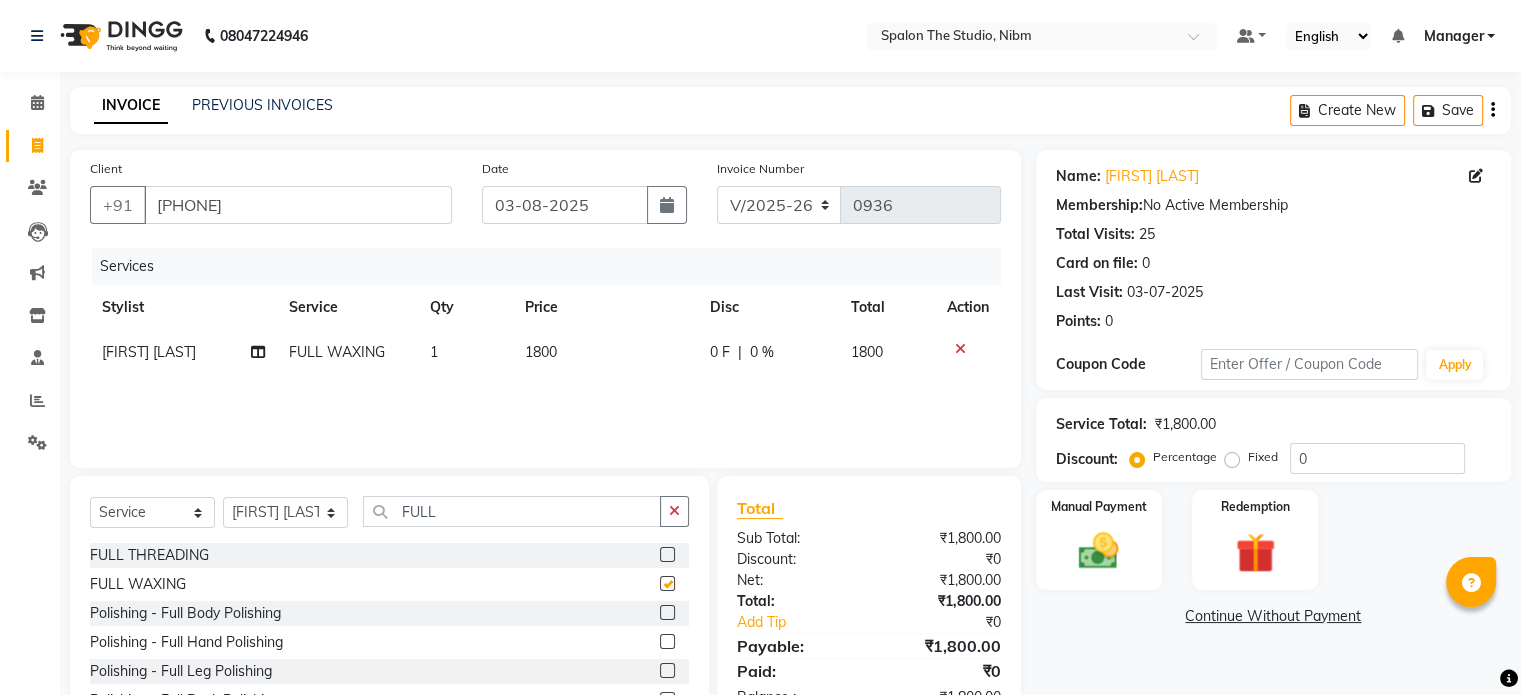 checkbox on "false" 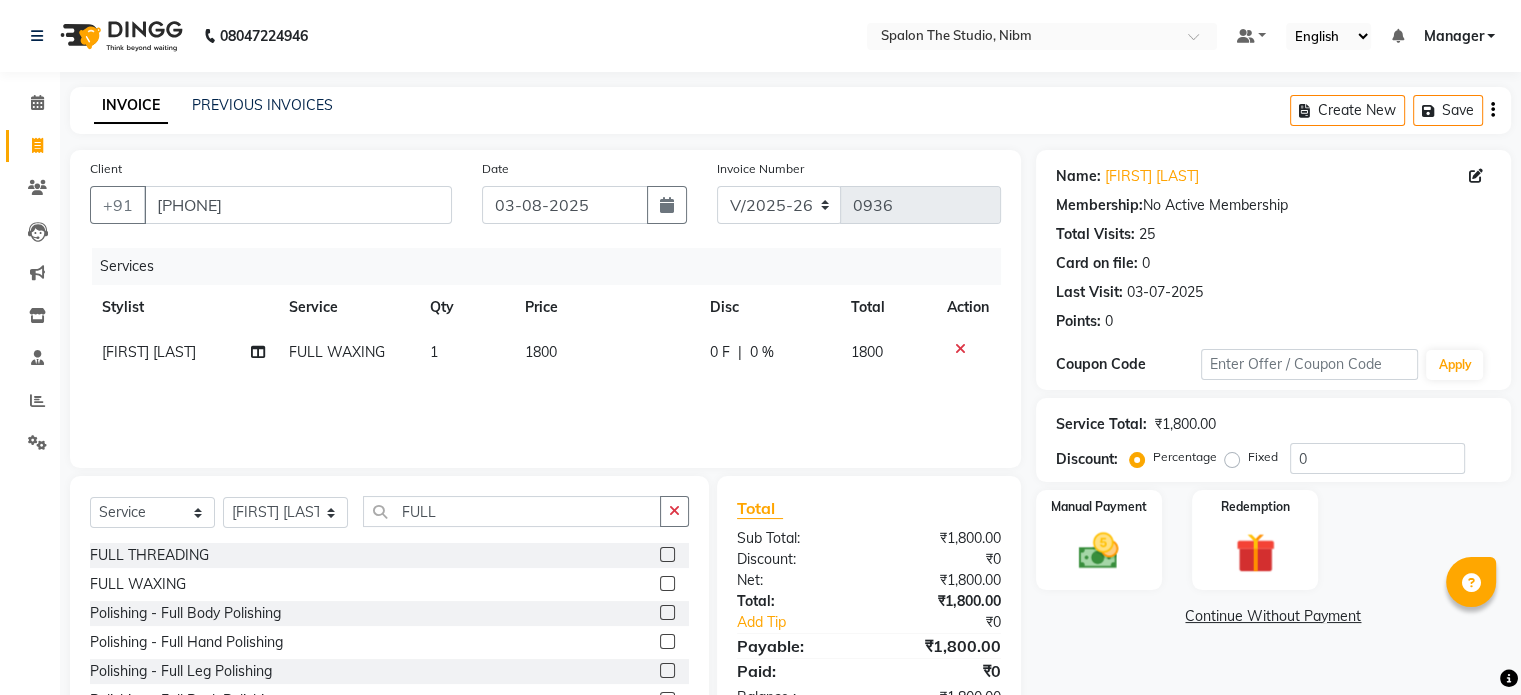 click on "FULL THREADING" 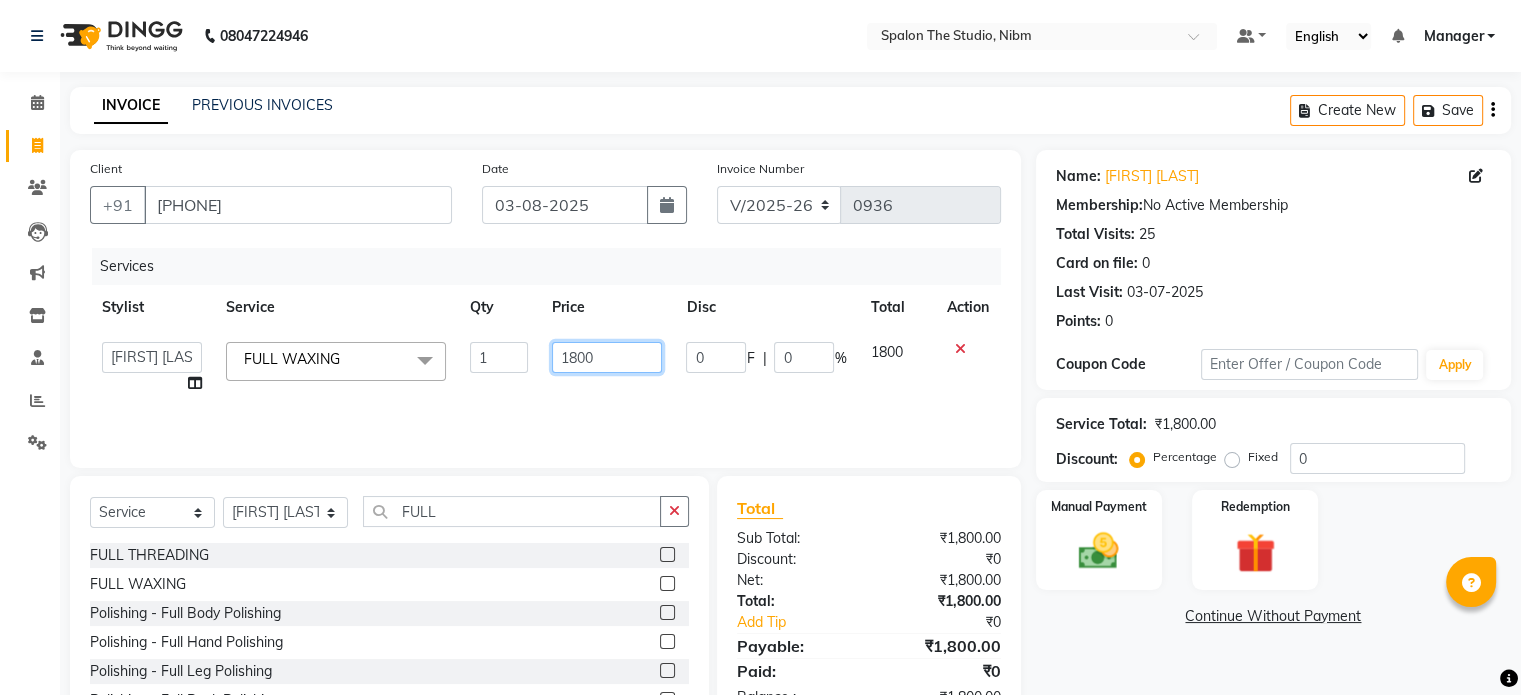click on "1800" 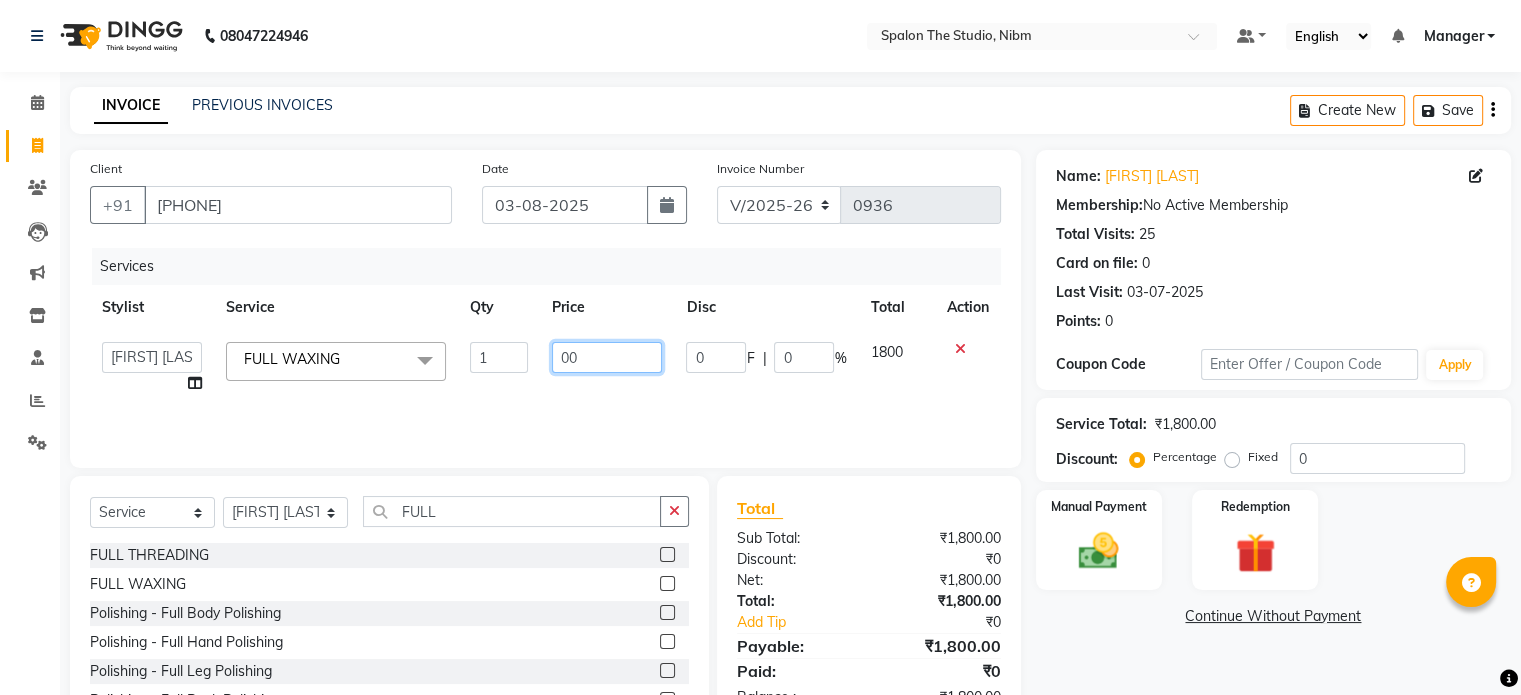 type on "0" 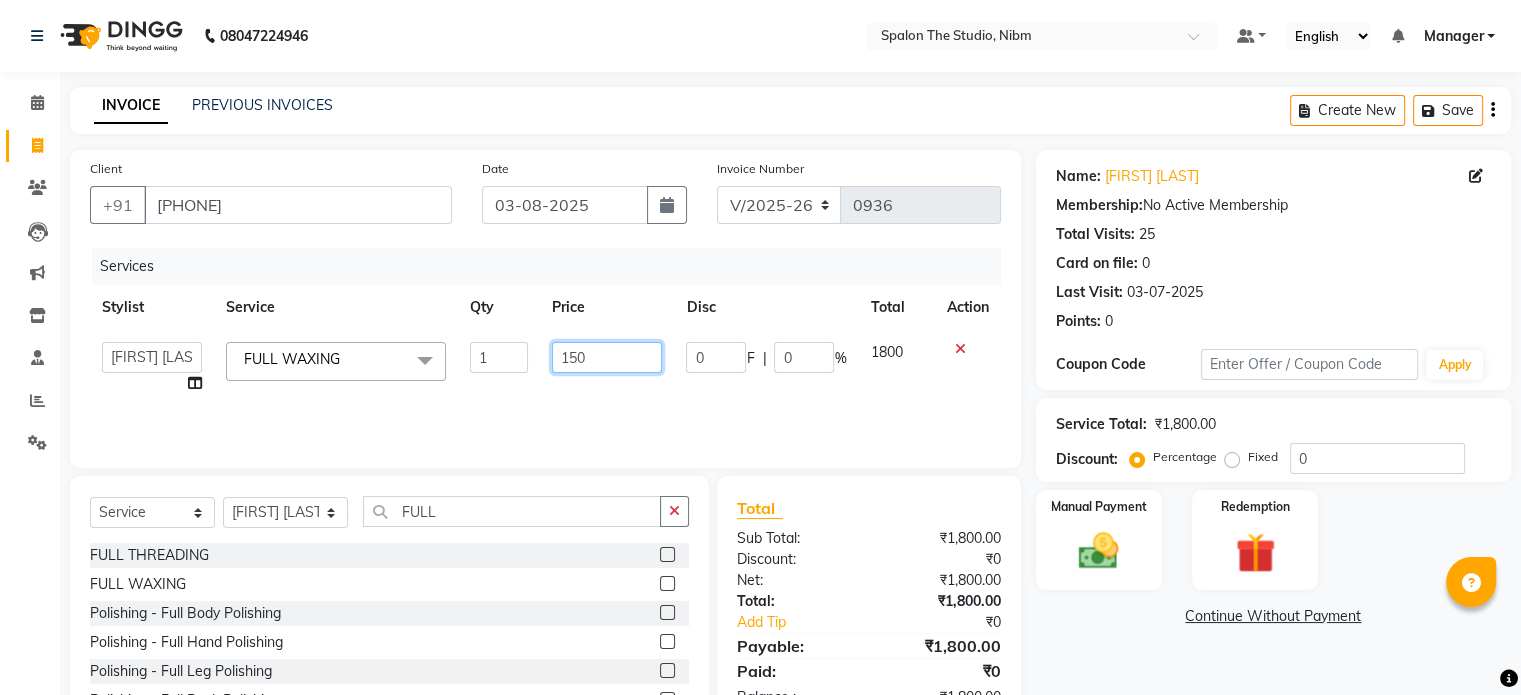 type on "1500" 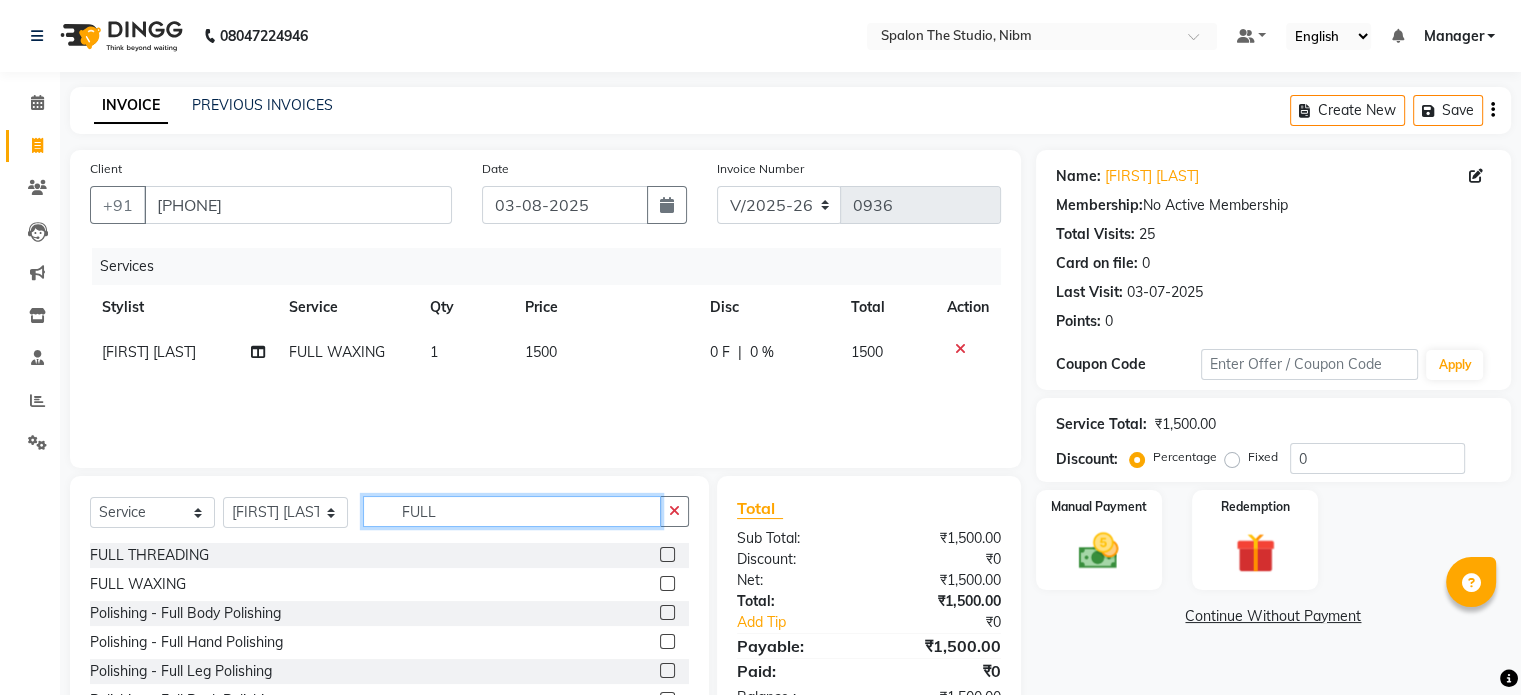 click on "FULL" 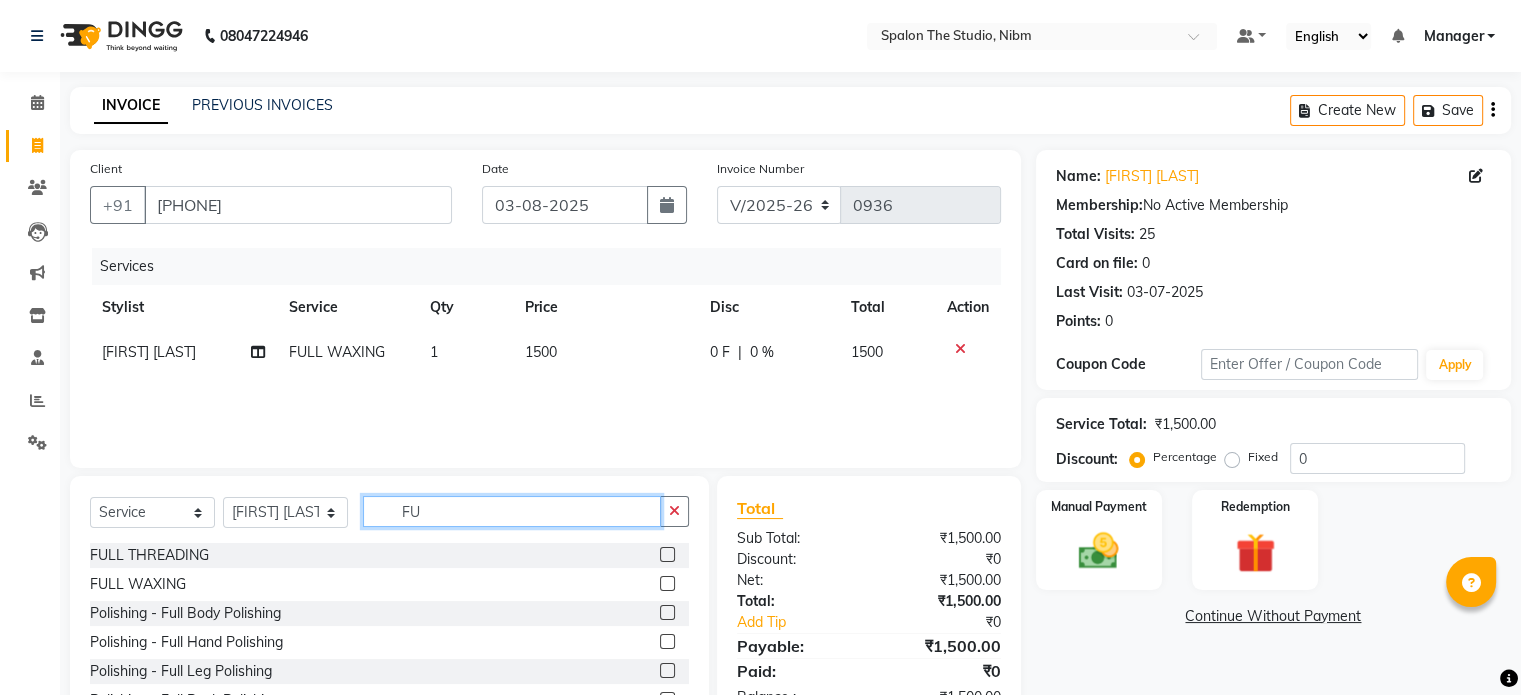 type on "F" 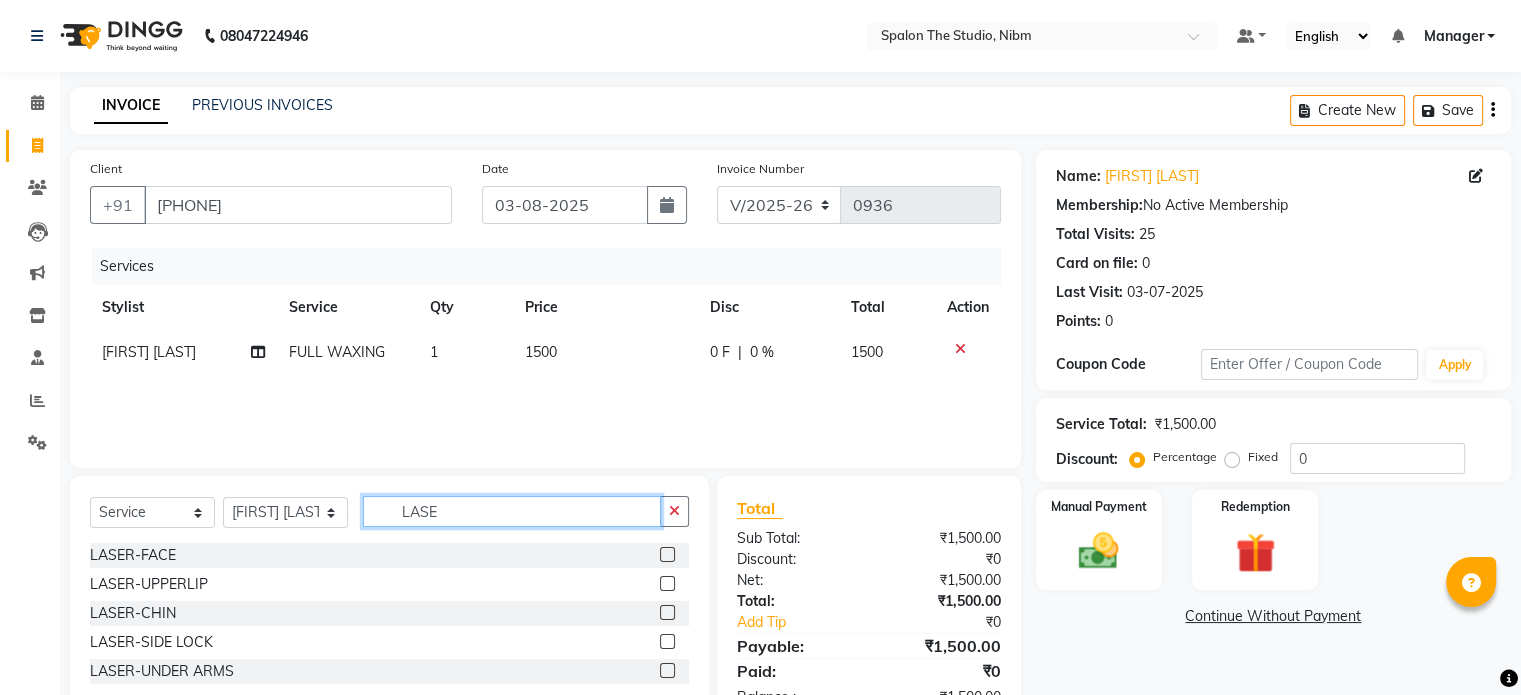 type on "LASE" 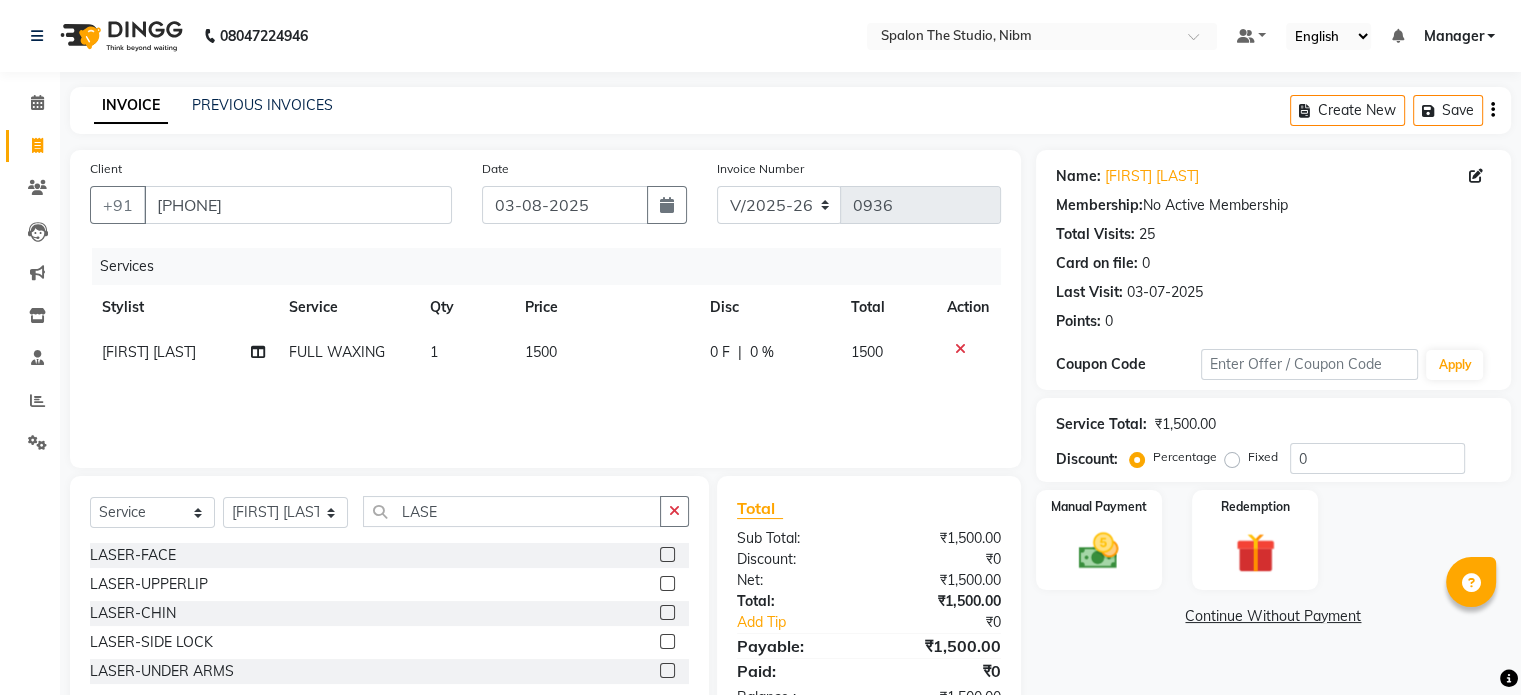 click 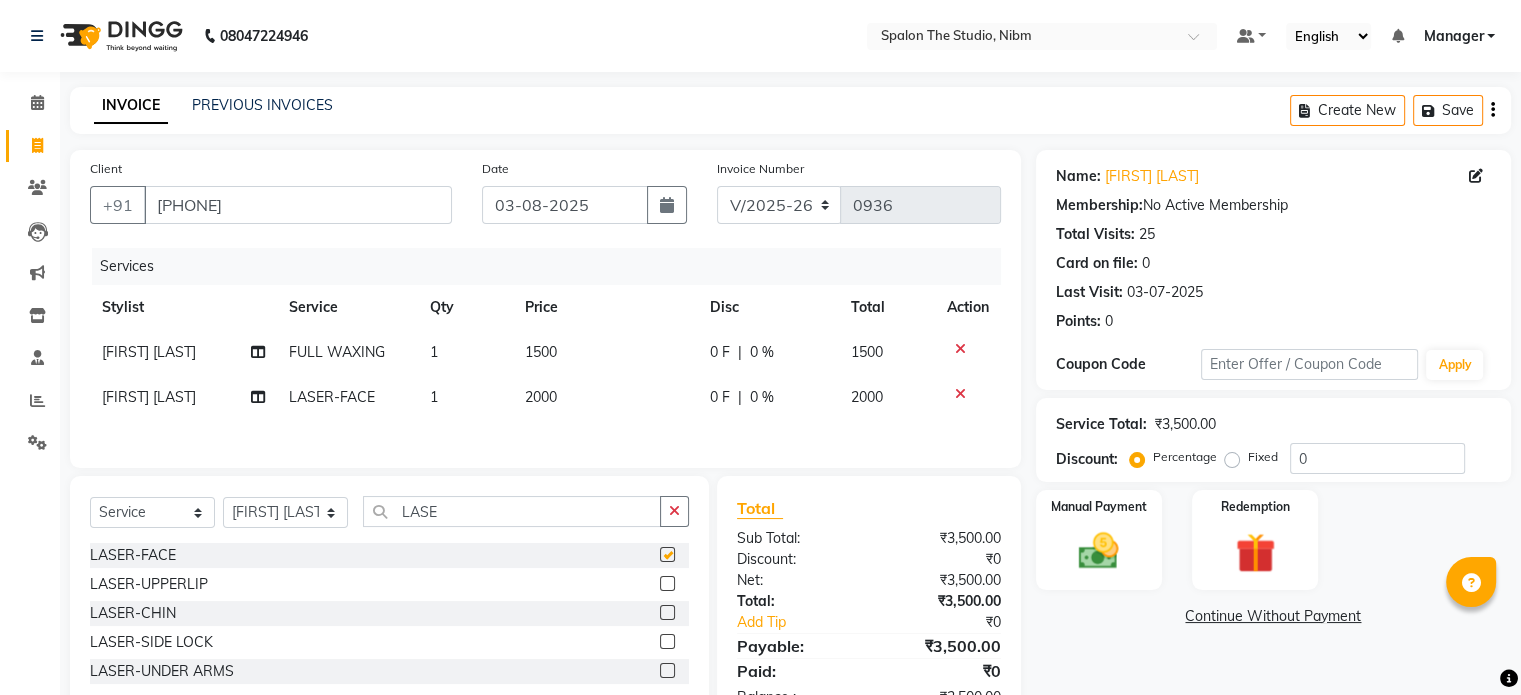 checkbox on "false" 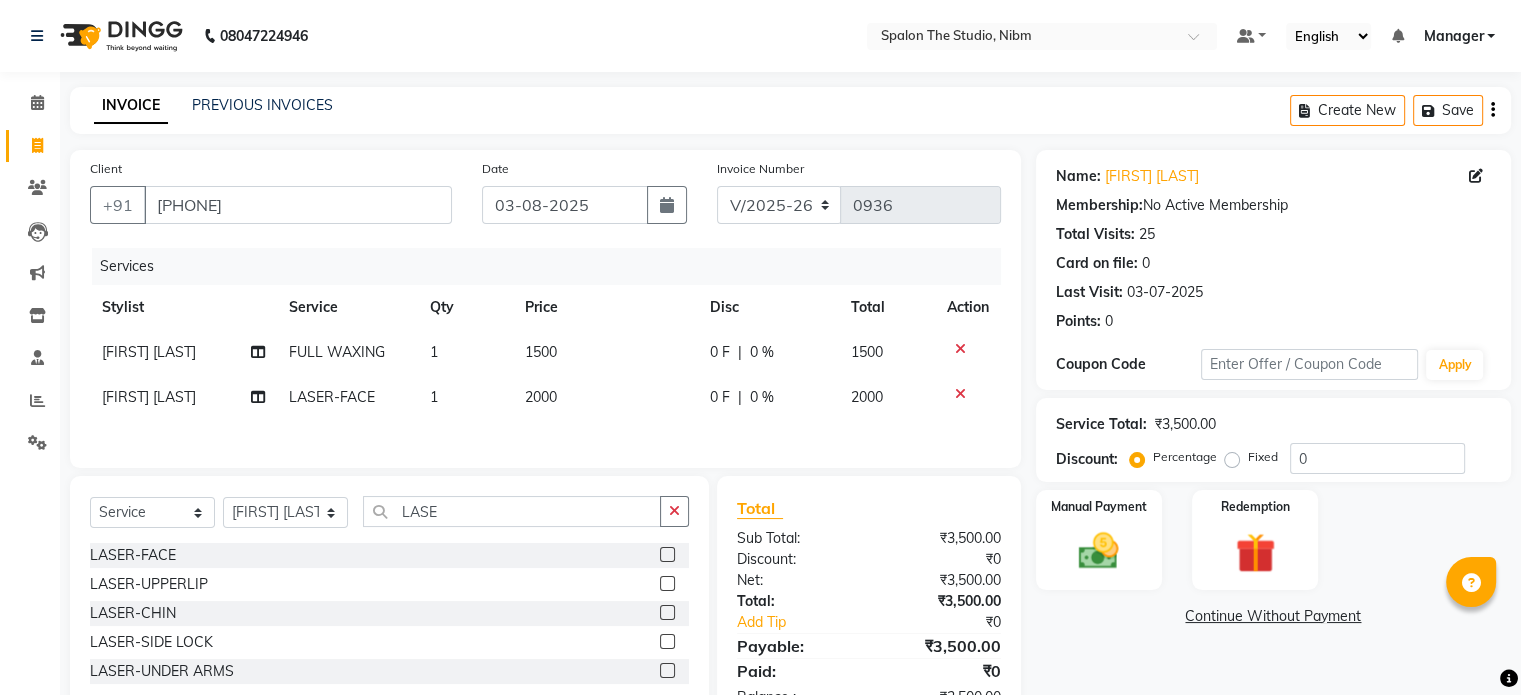 click on "2000" 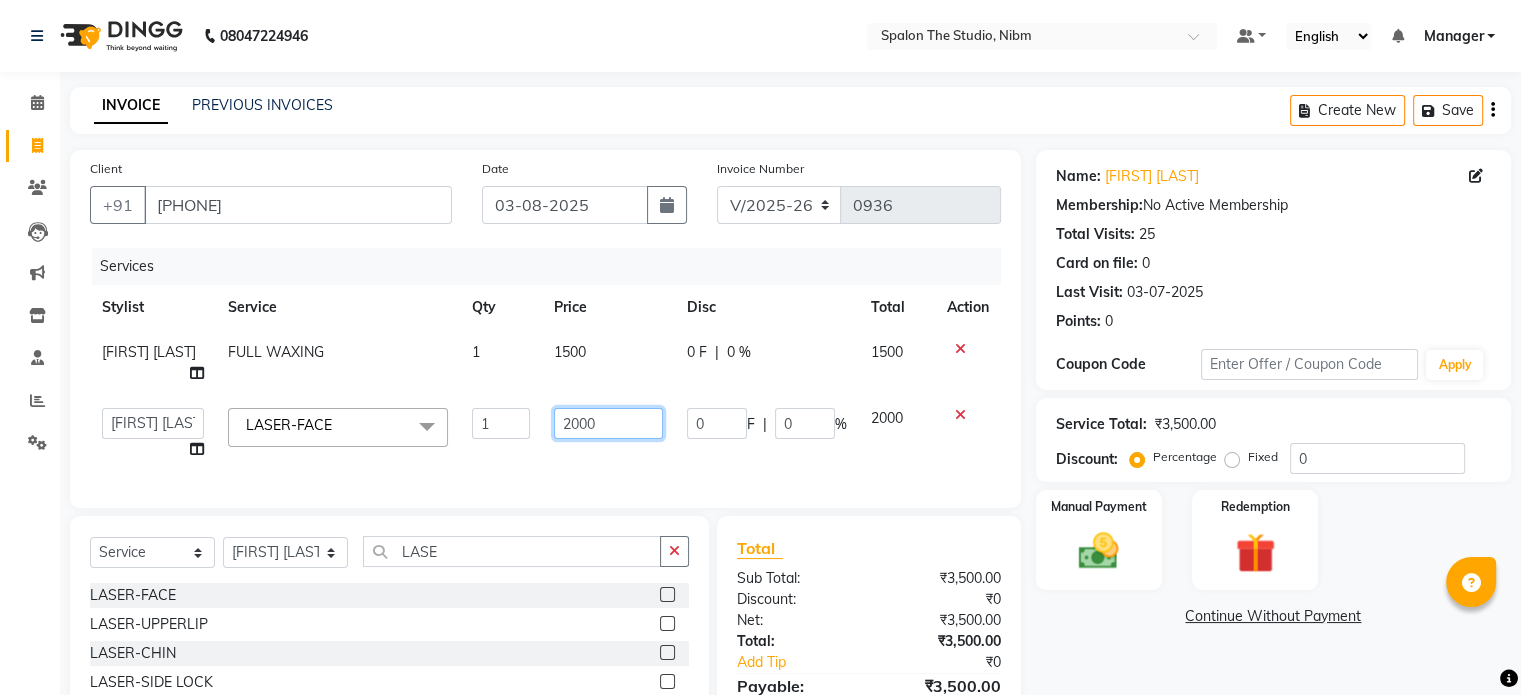 click on "2000" 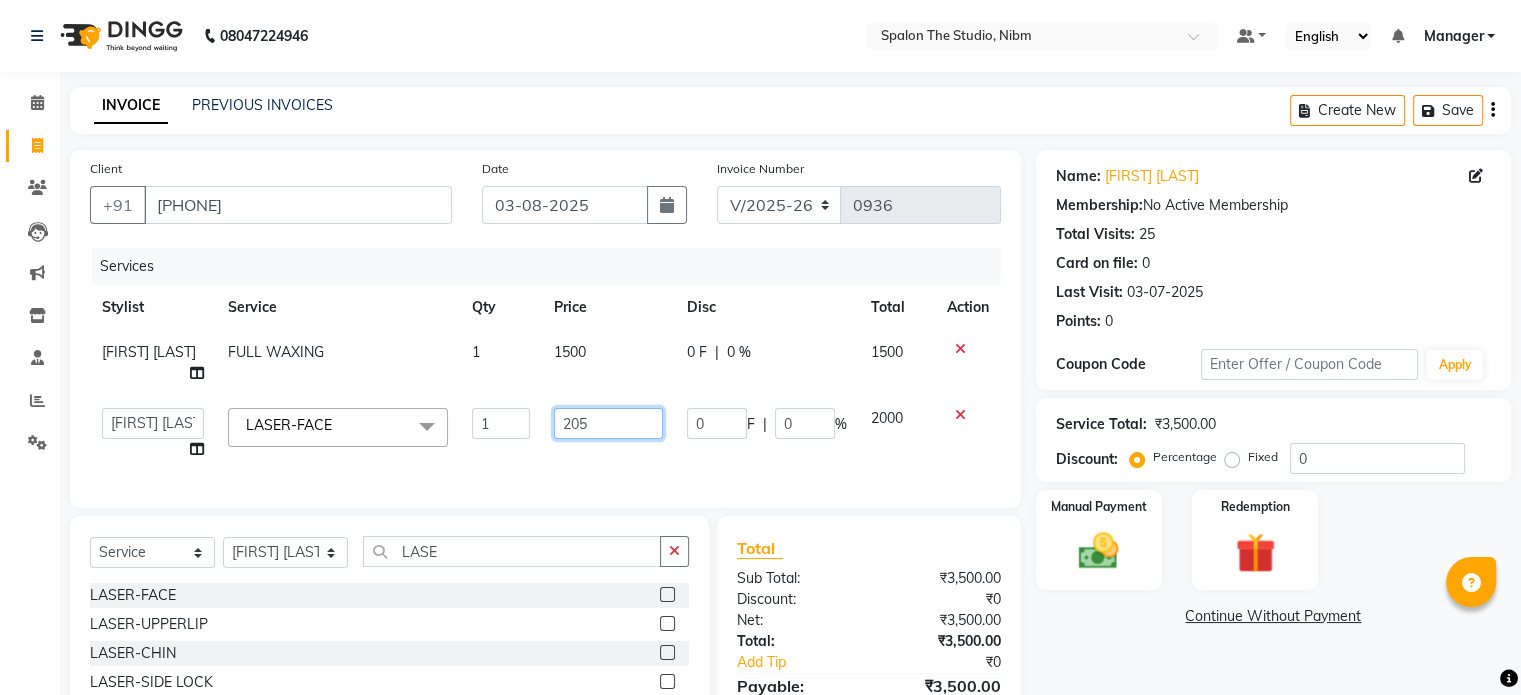type on "2050" 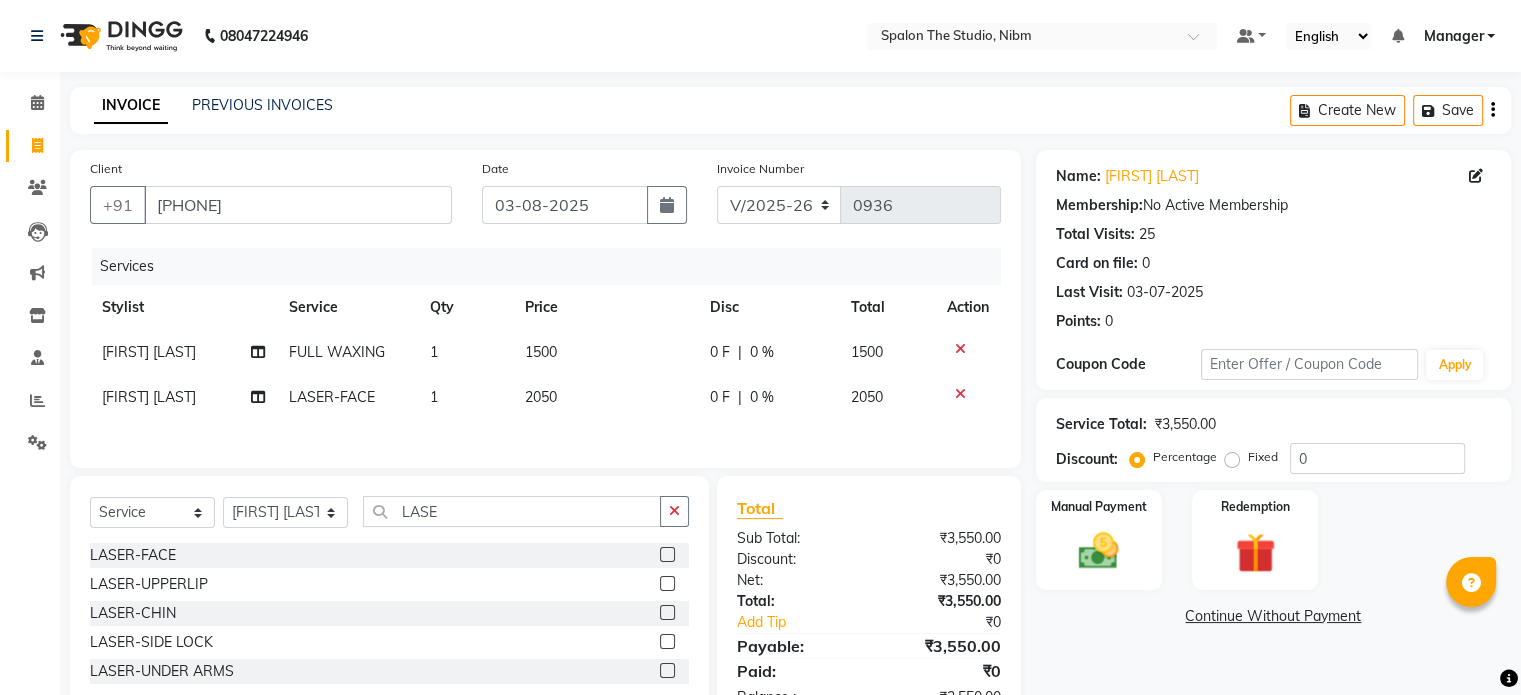 click on "Client +[PHONE] Date [DATE] Invoice Number V/2025 V/2025-26 0936 Services Stylist Service Qty Price Disc Total Action [FIRST] [LAST] FULL WAXING 1 1500 0 F | 0 % 1500 [FIRST] [LAST] LASER-FACE 1 2050 0 F | 0 % 2050" 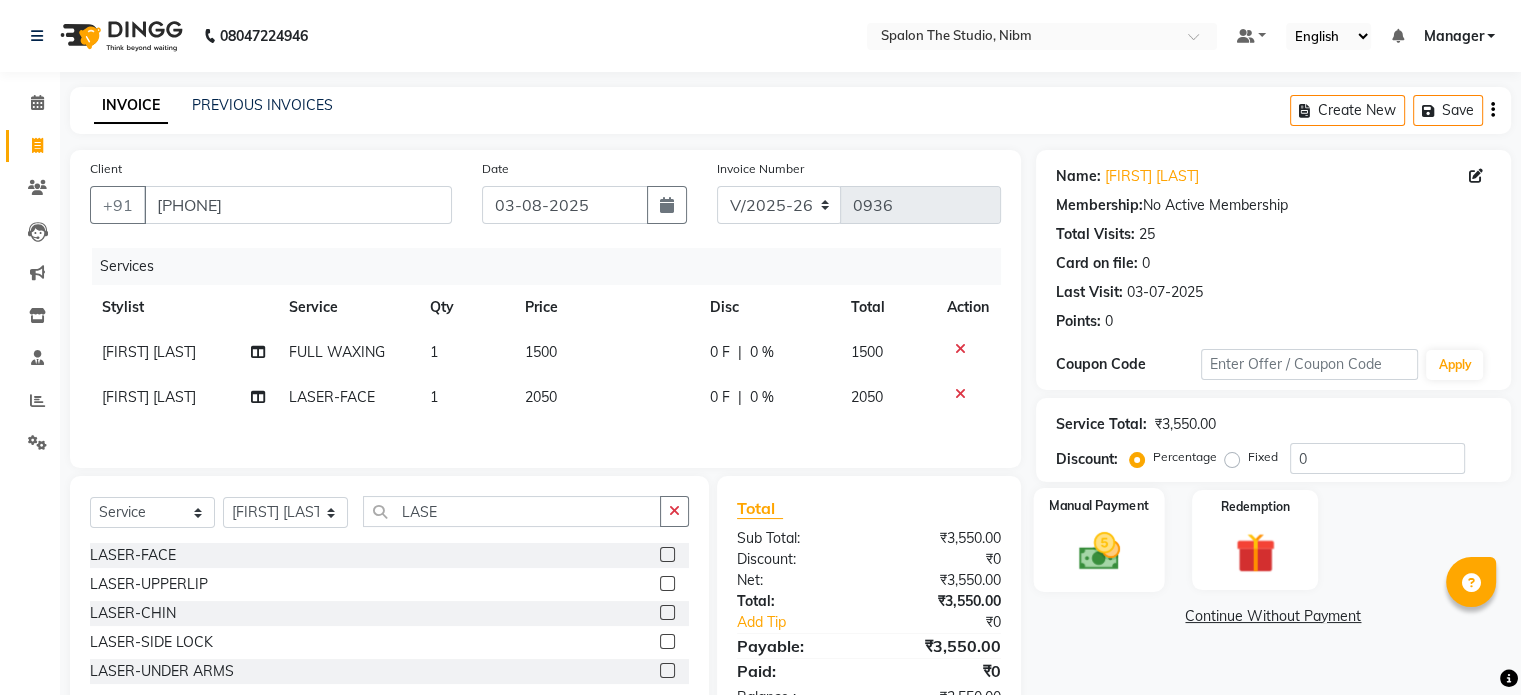 click 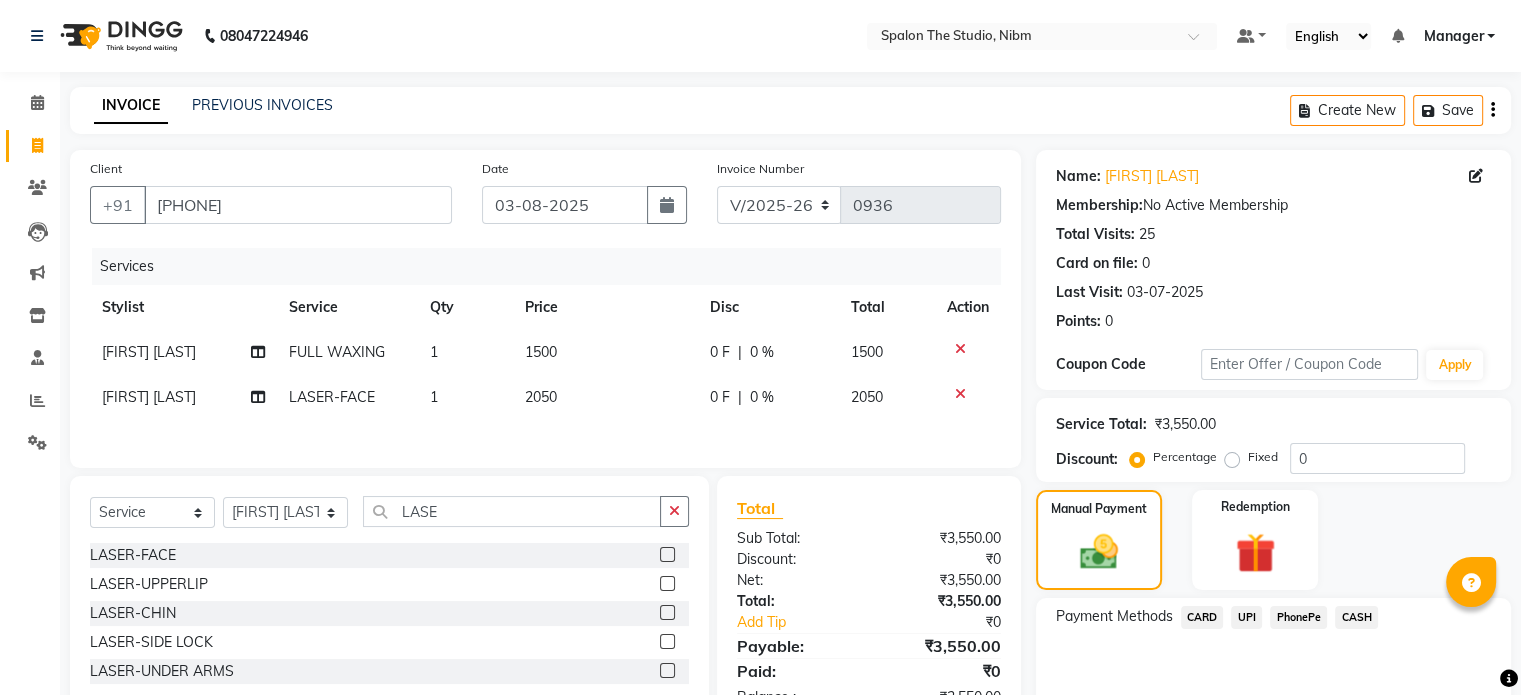 click on "UPI" 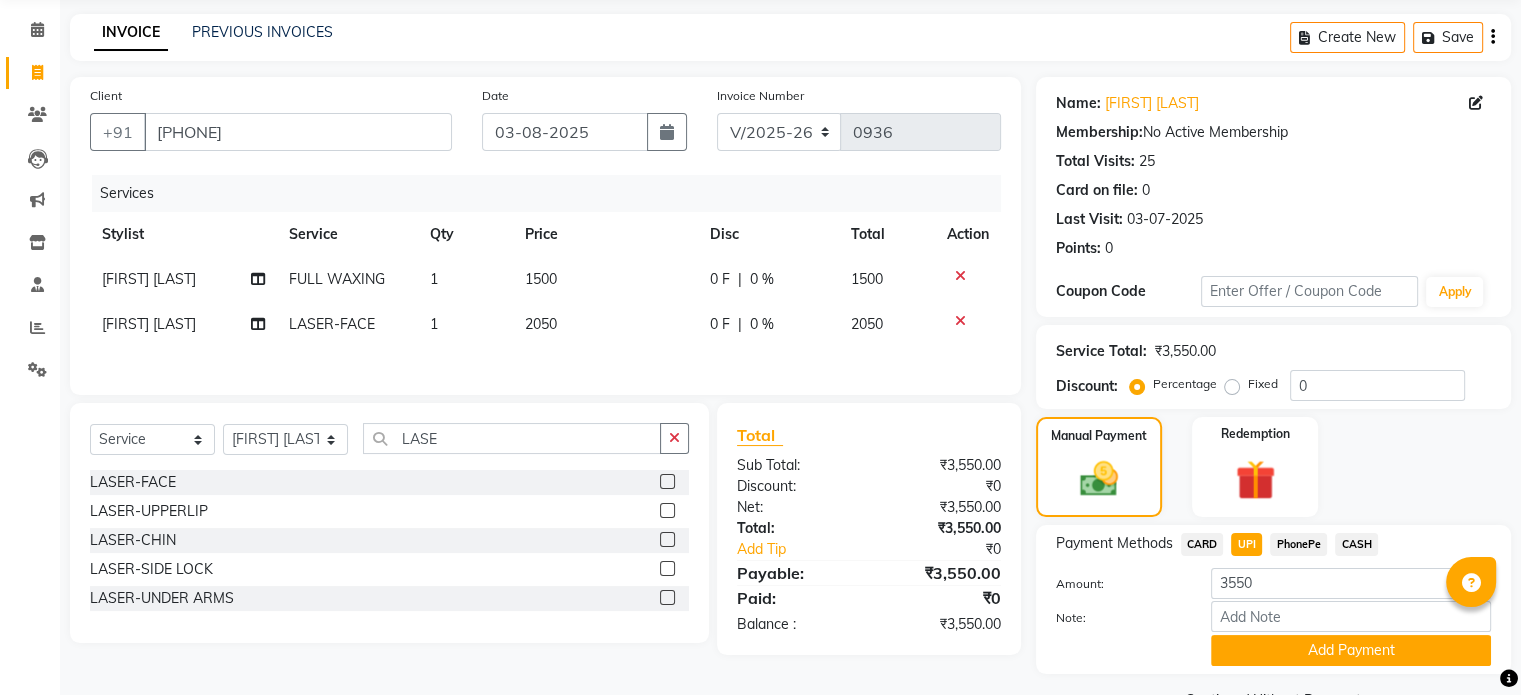 scroll, scrollTop: 124, scrollLeft: 0, axis: vertical 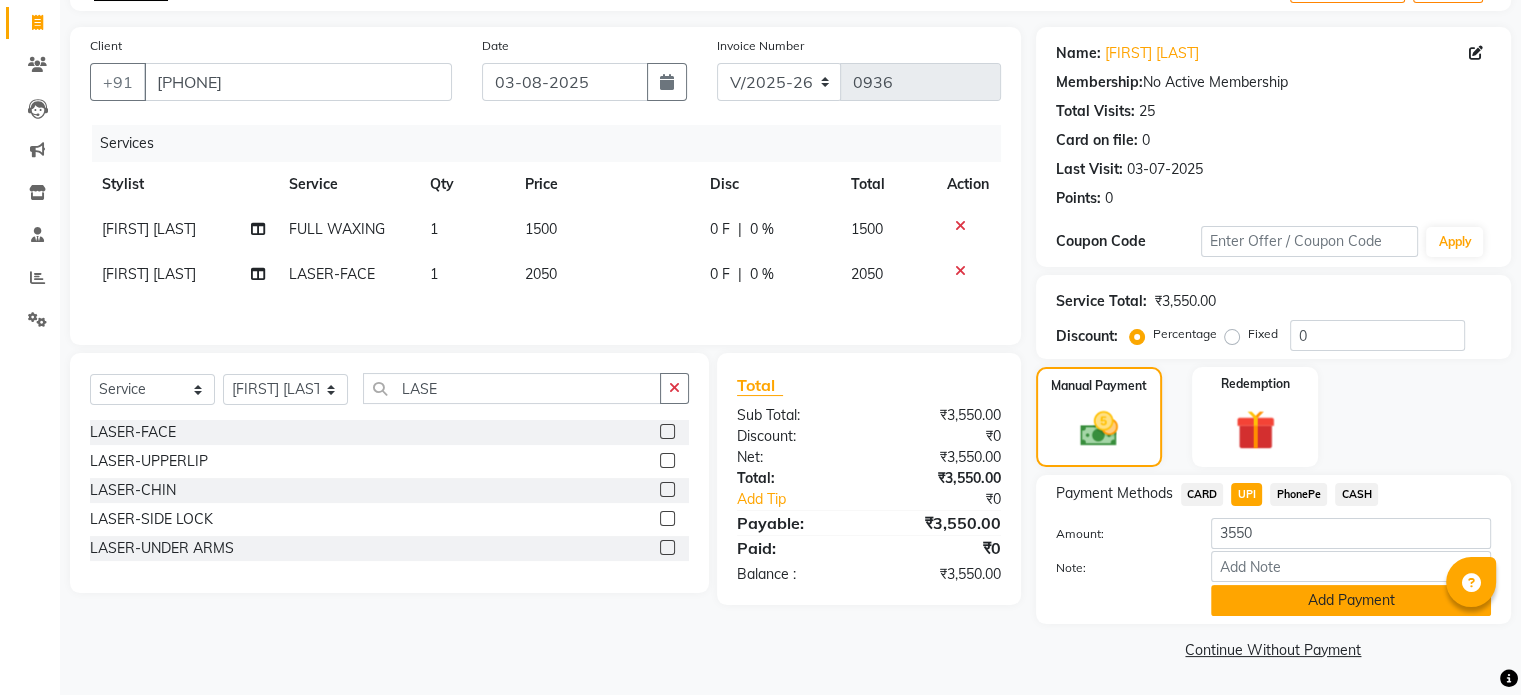 click on "Add Payment" 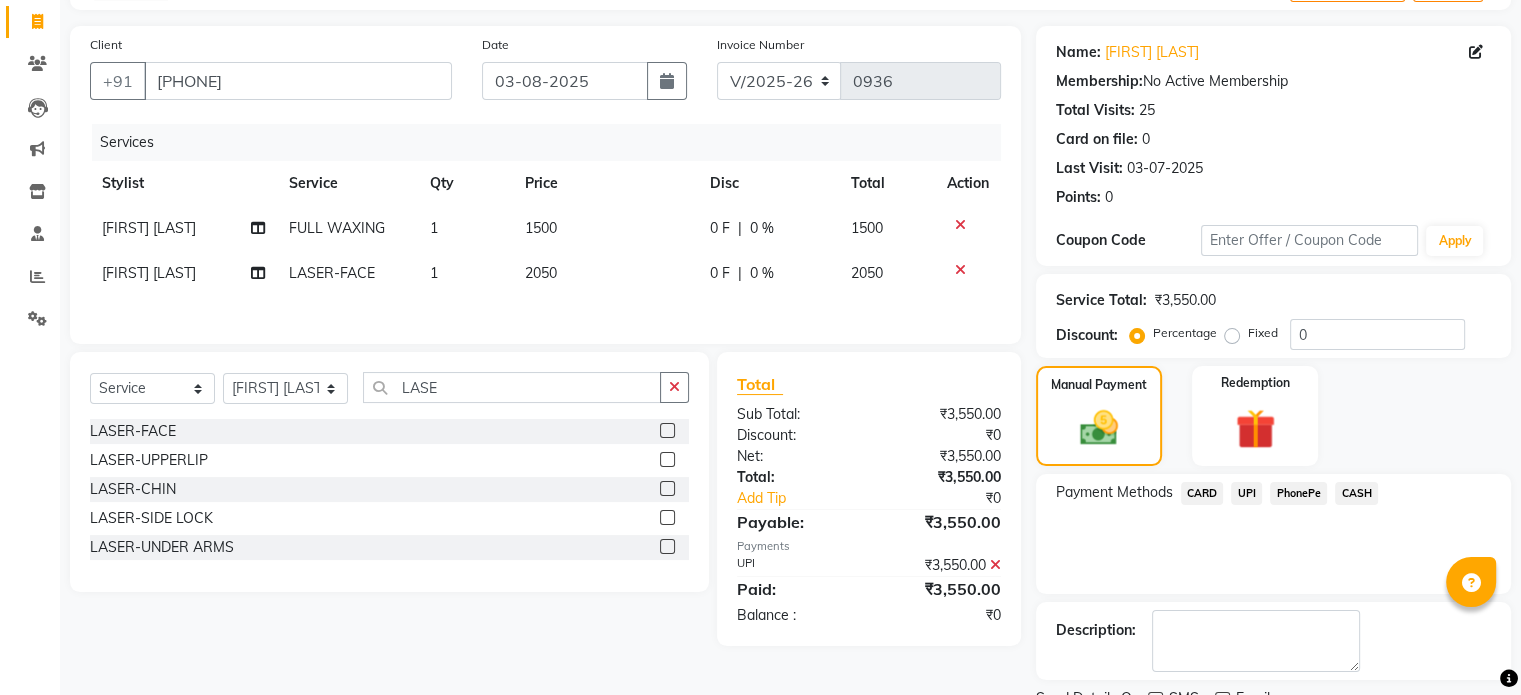 scroll, scrollTop: 205, scrollLeft: 0, axis: vertical 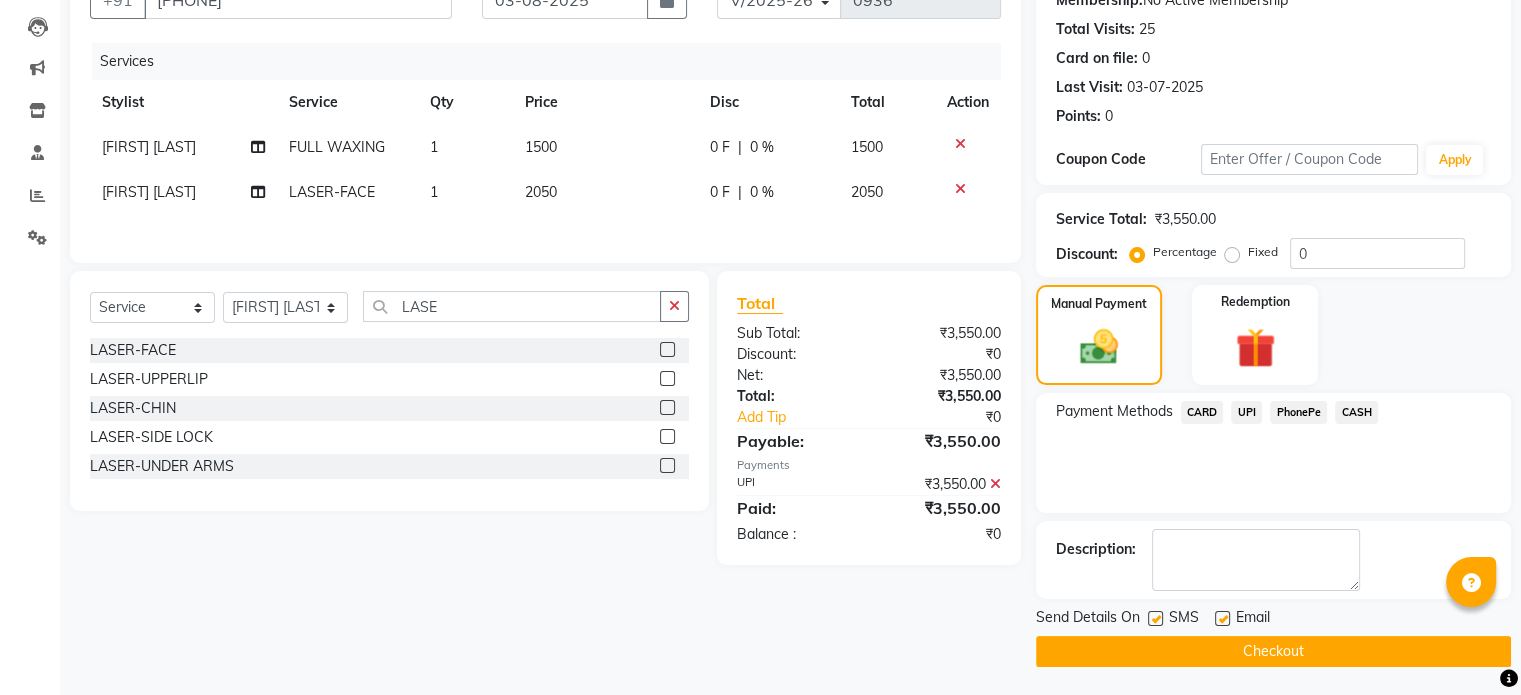 click on "Checkout" 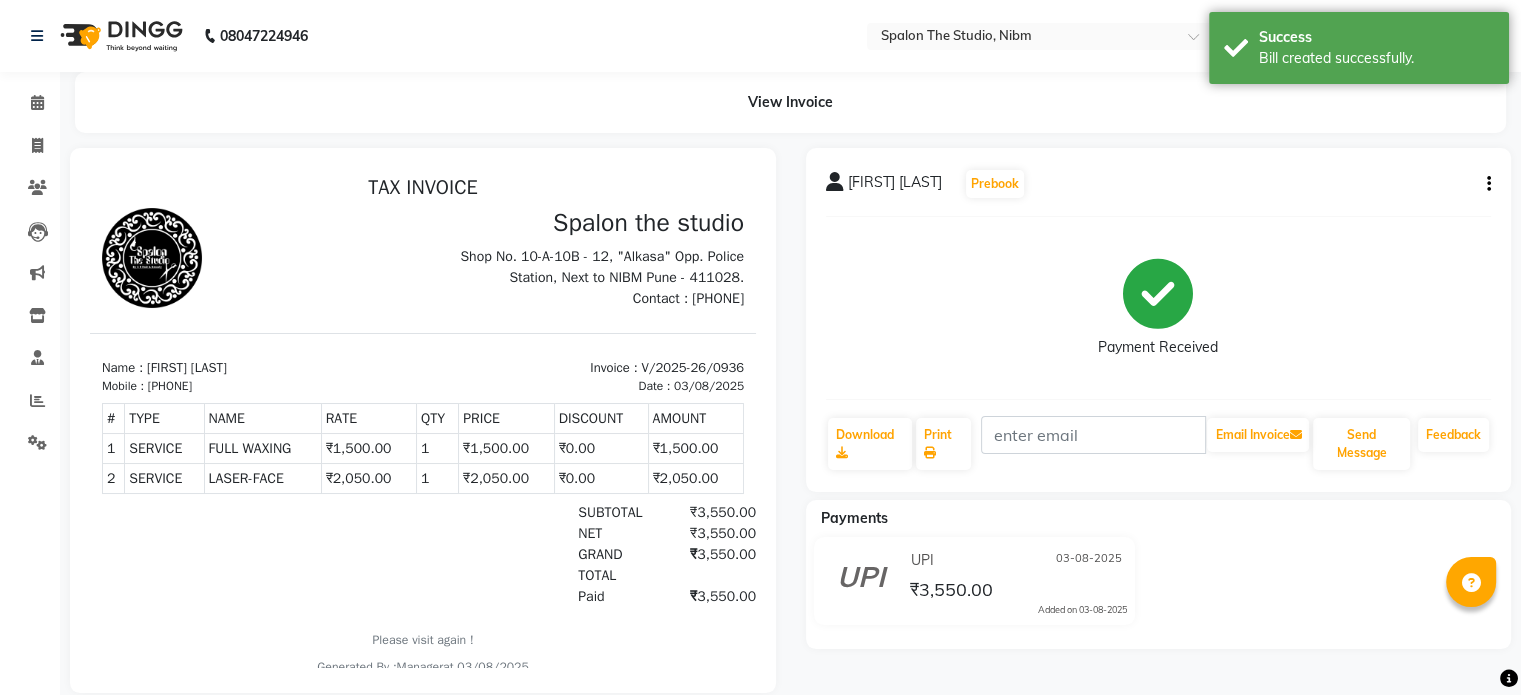 scroll, scrollTop: 0, scrollLeft: 0, axis: both 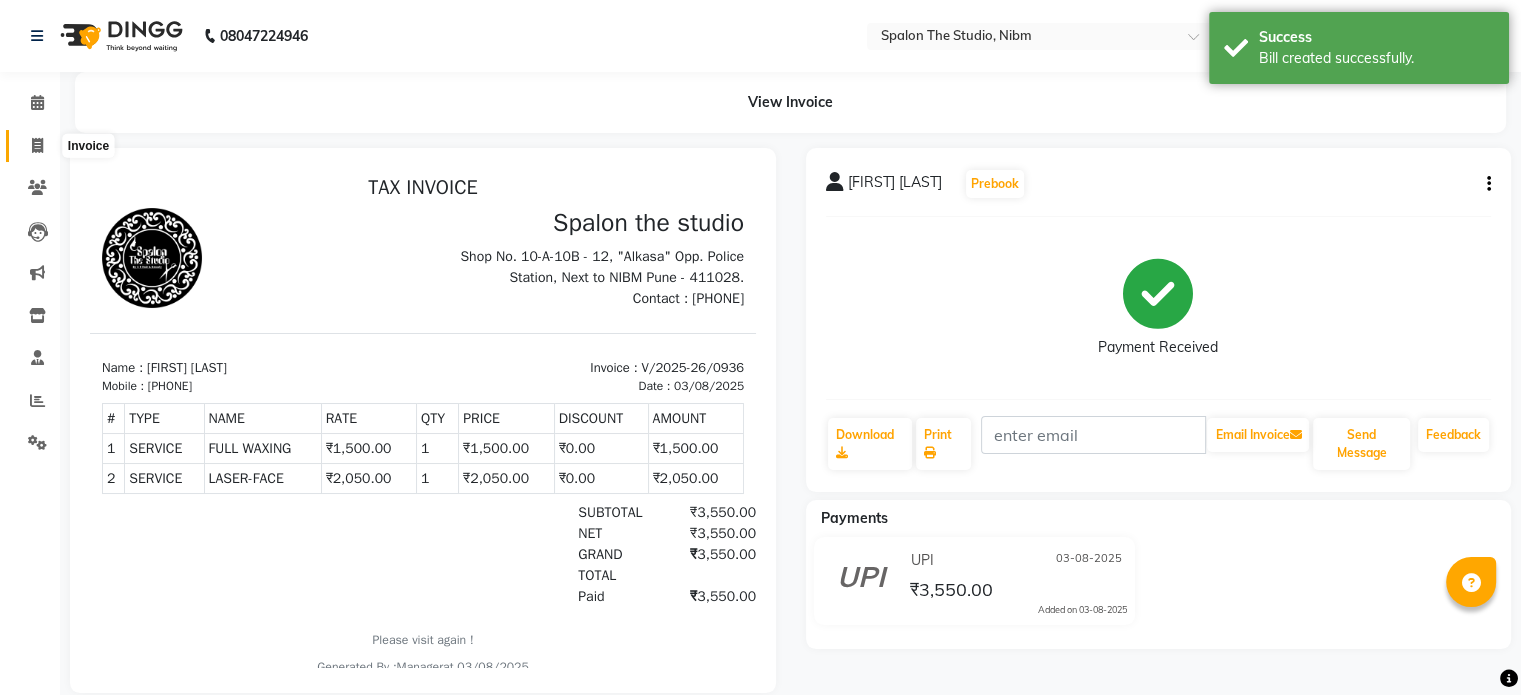 click 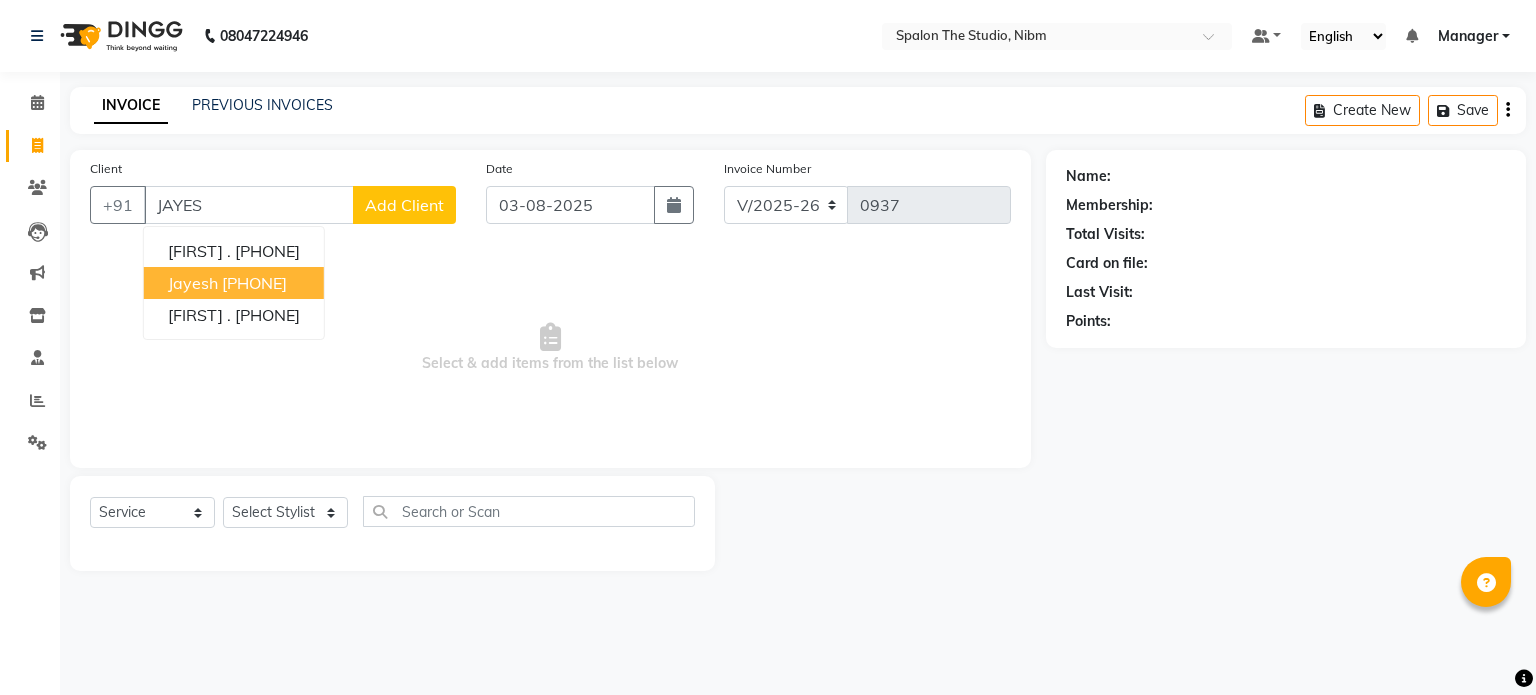 click on "[PHONE]" at bounding box center [254, 283] 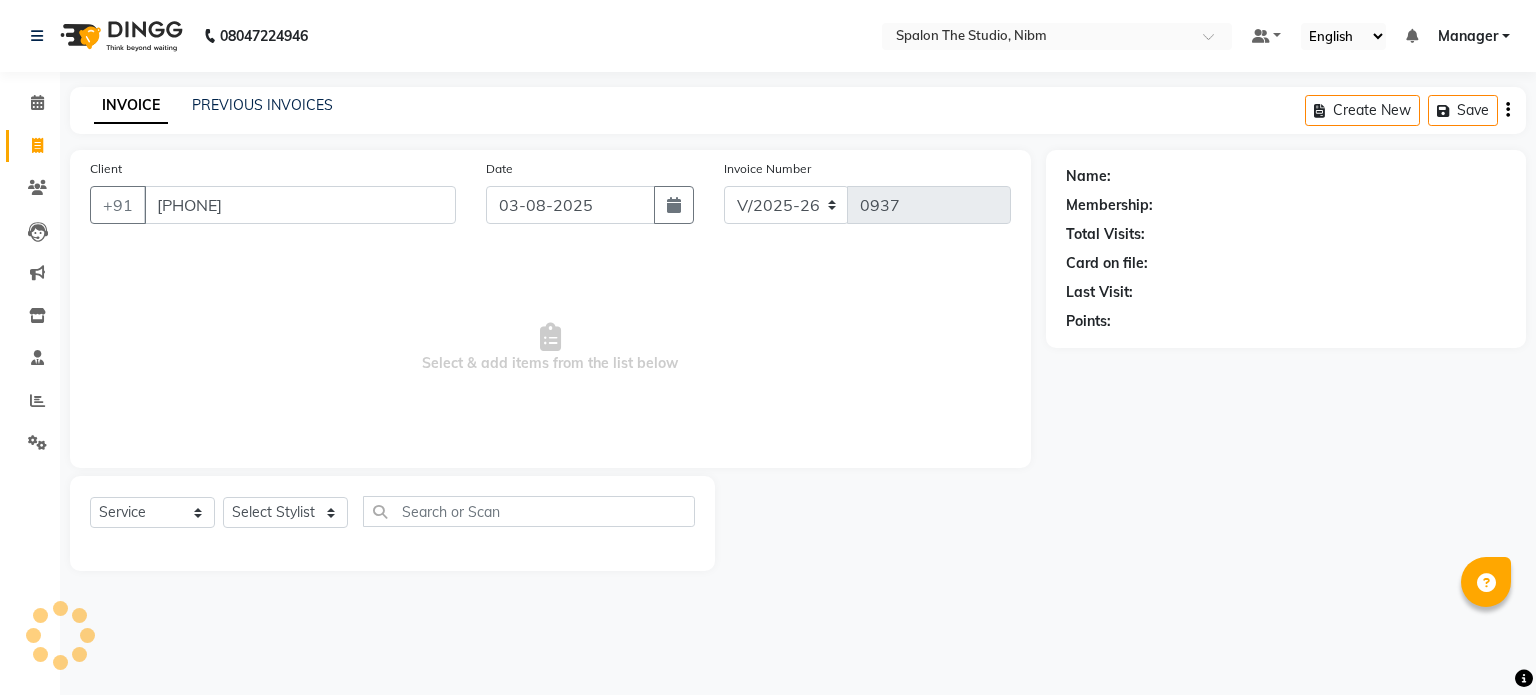 type on "[PHONE]" 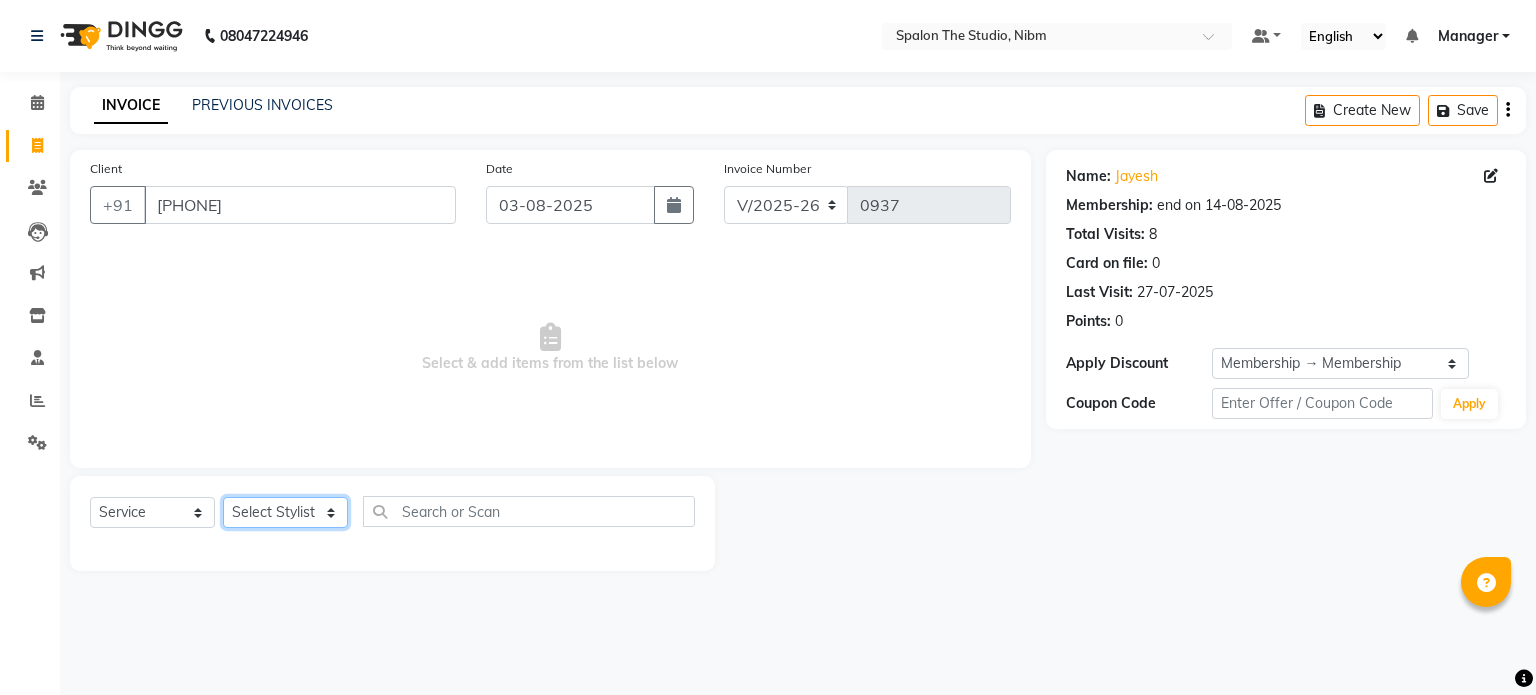 click on "Select Stylist AAYAT ARMAN Deepali Jadhav HUSSAIN ISHA LOKESH Manager PARVAZ Riya Shetty SANDHYA SAURABH SUMIT SWARAJ SUNAR" 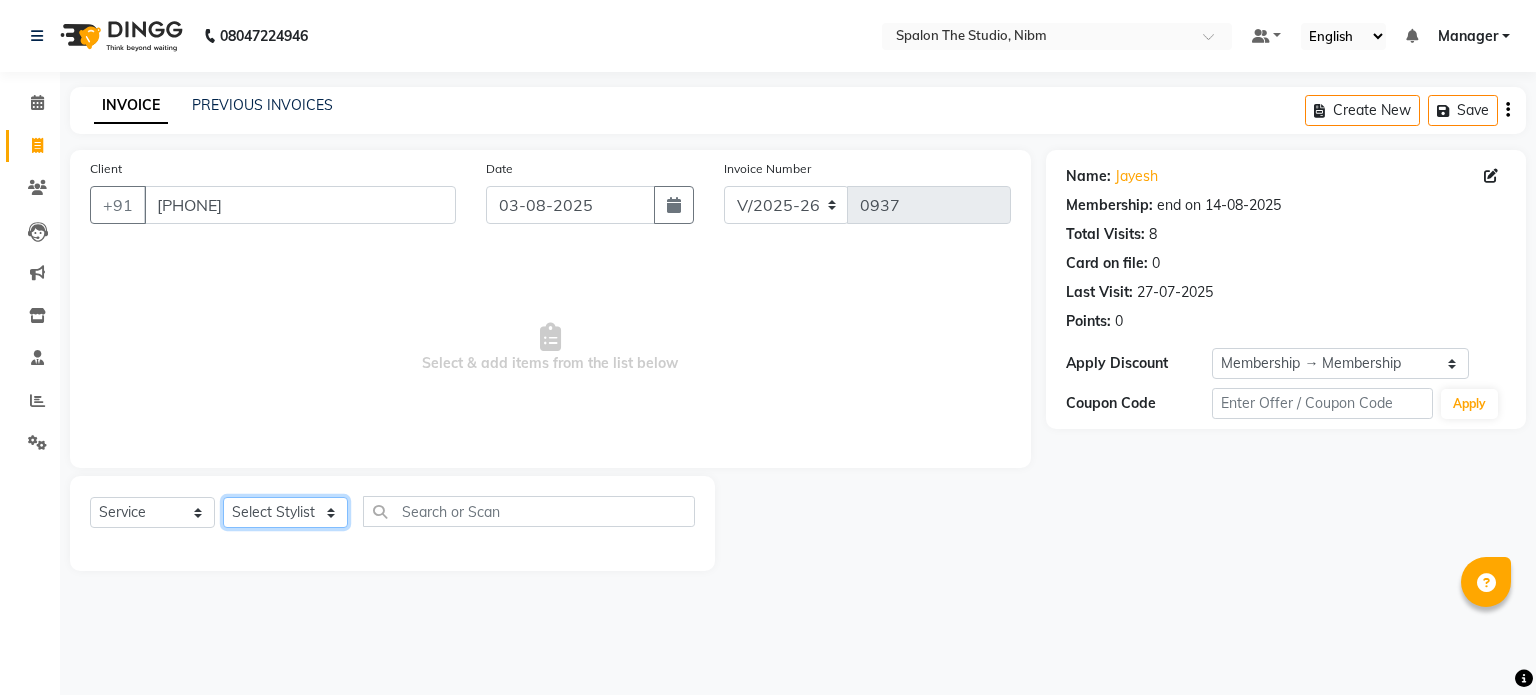 select on "44594" 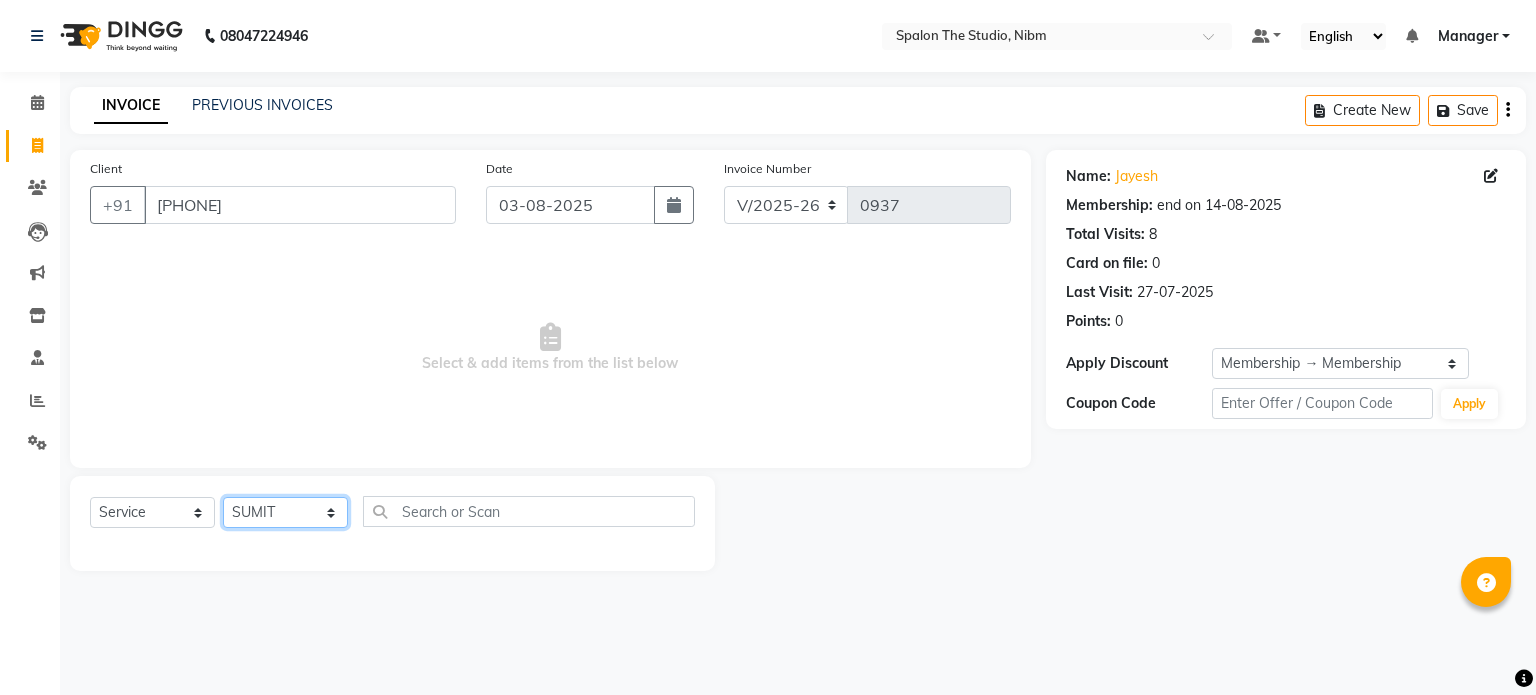 click on "Select Stylist AAYAT ARMAN Deepali Jadhav HUSSAIN ISHA LOKESH Manager PARVAZ Riya Shetty SANDHYA SAURABH SUMIT SWARAJ SUNAR" 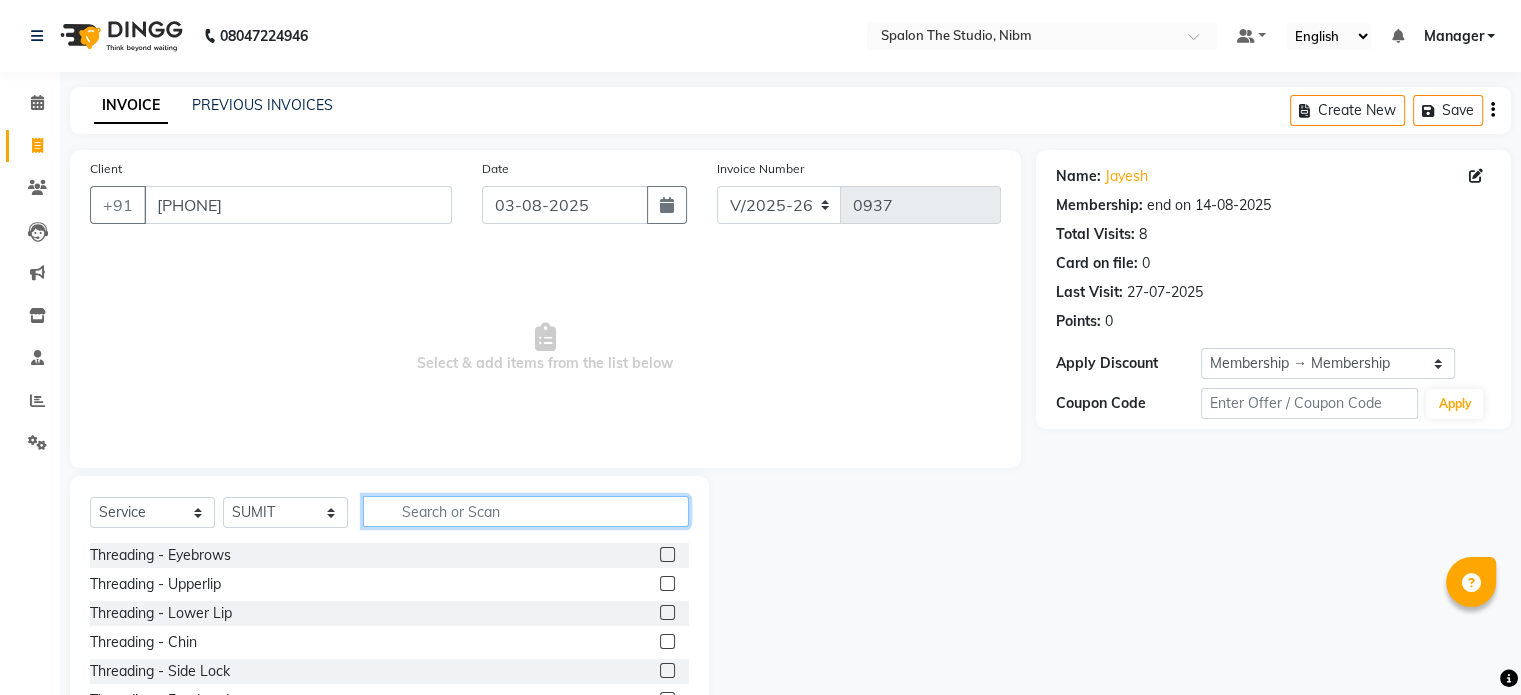 click 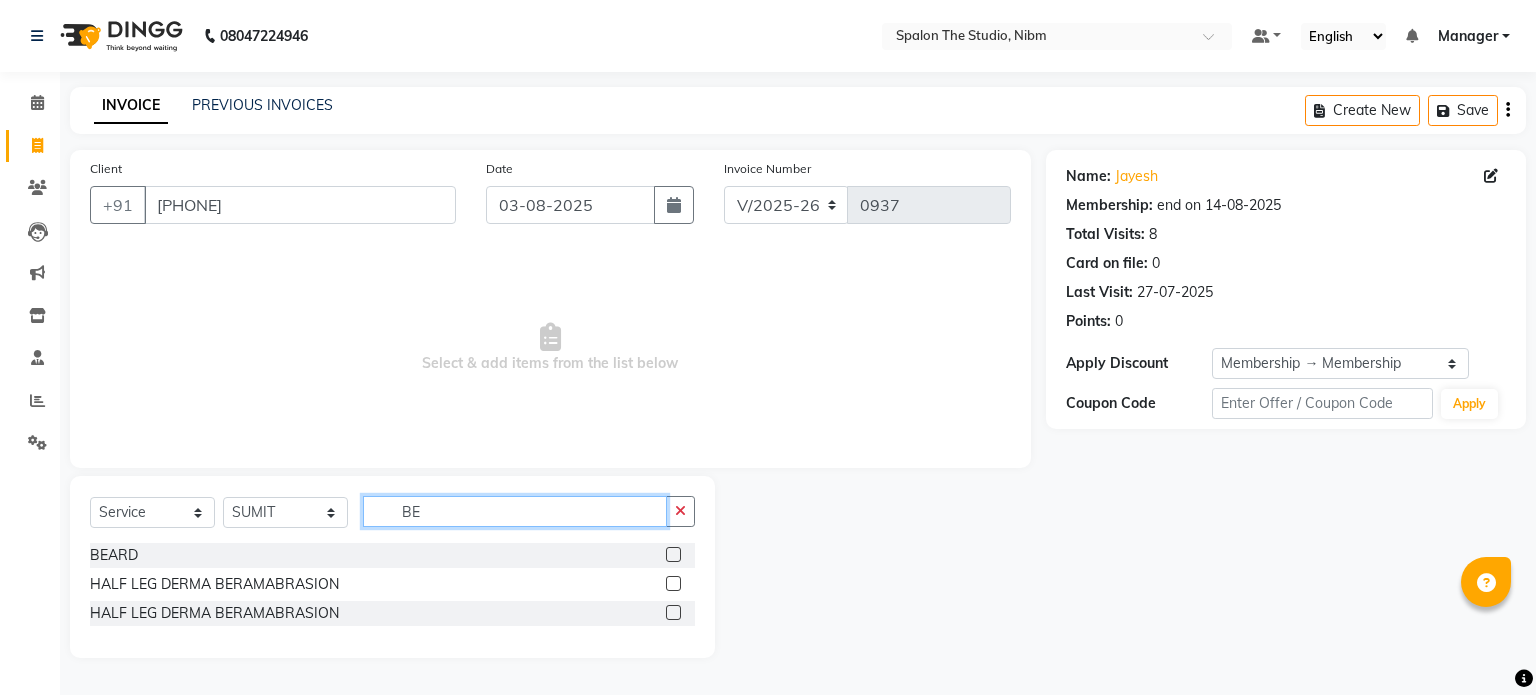 type on "BE" 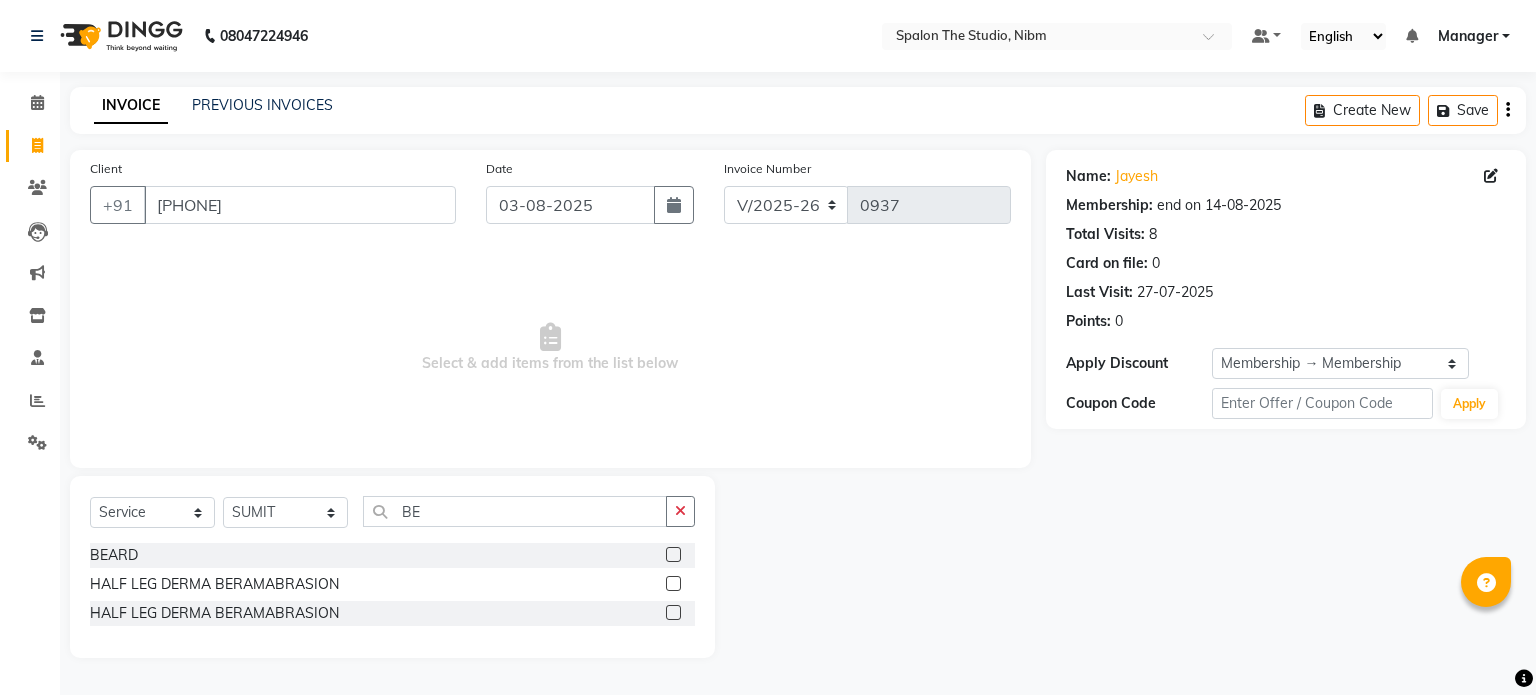 click 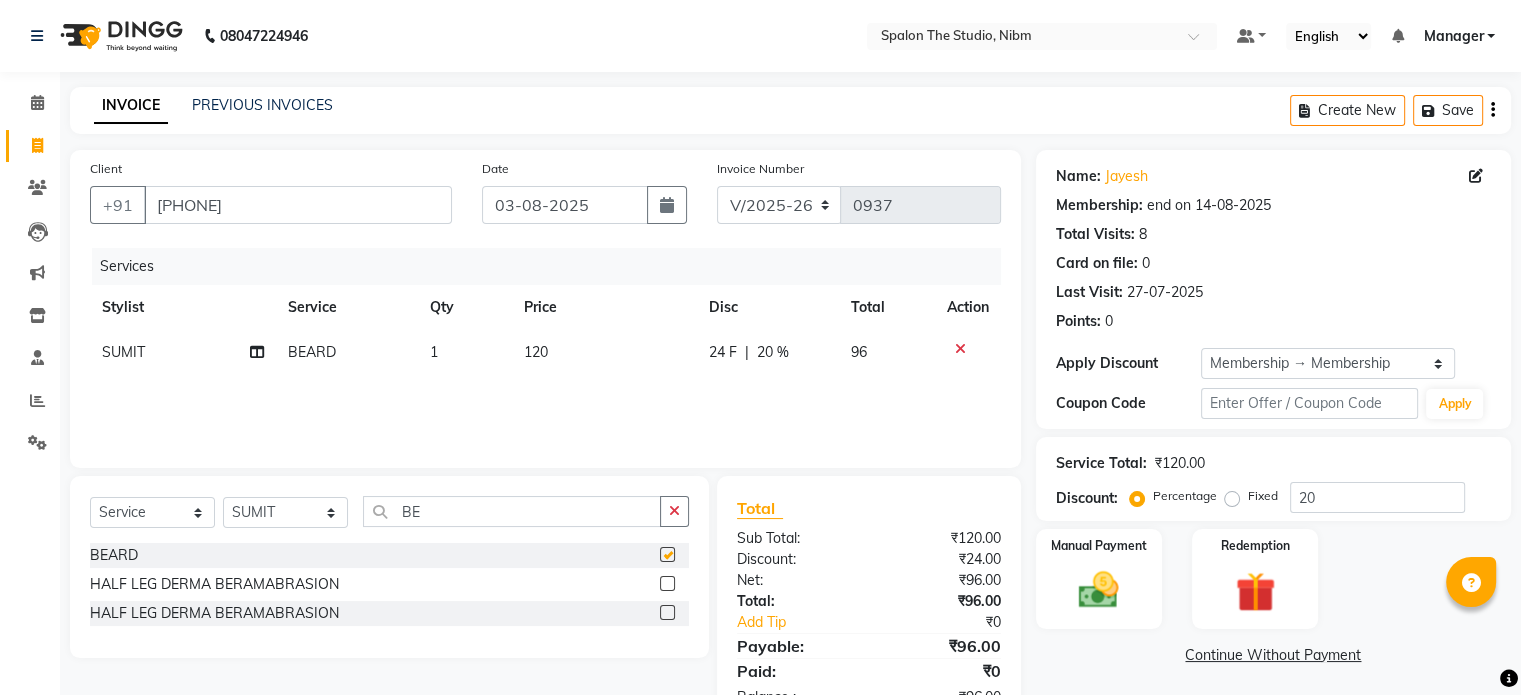 checkbox on "false" 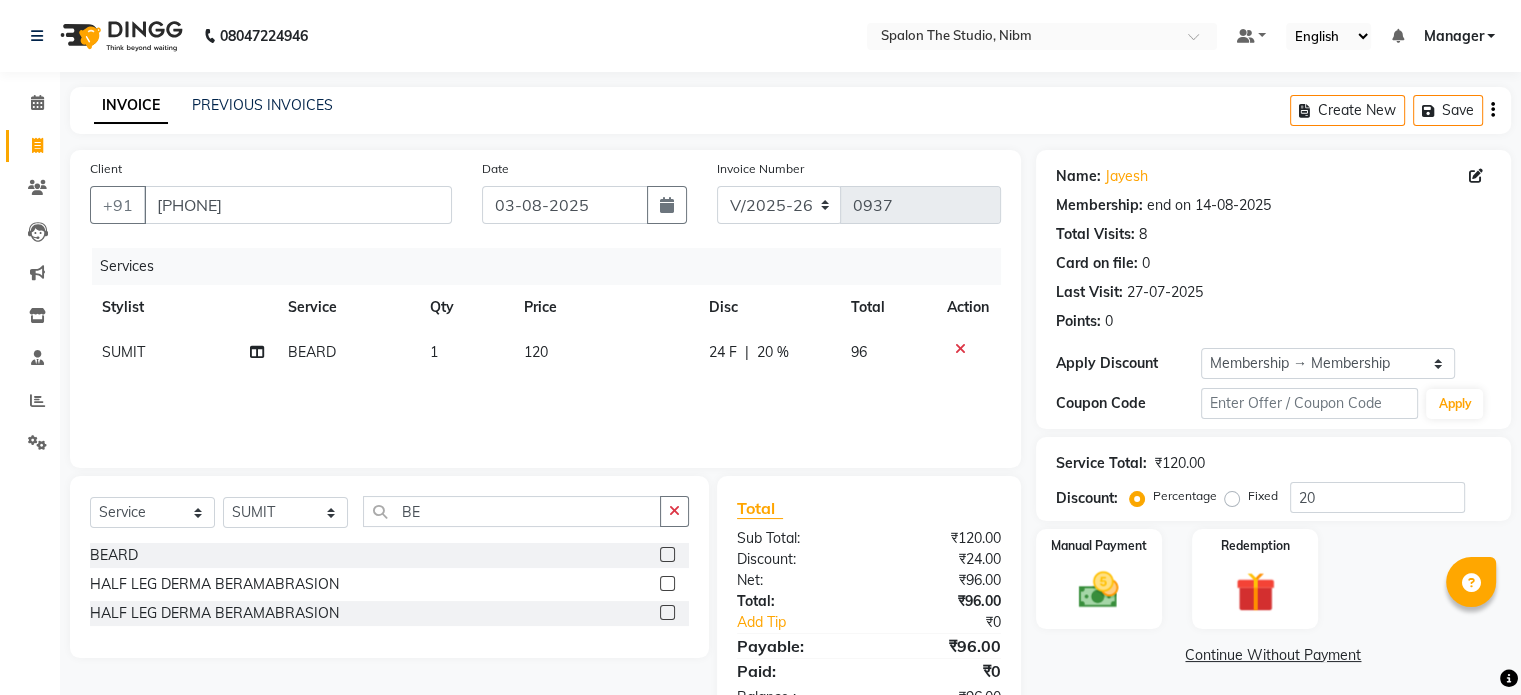click on "120" 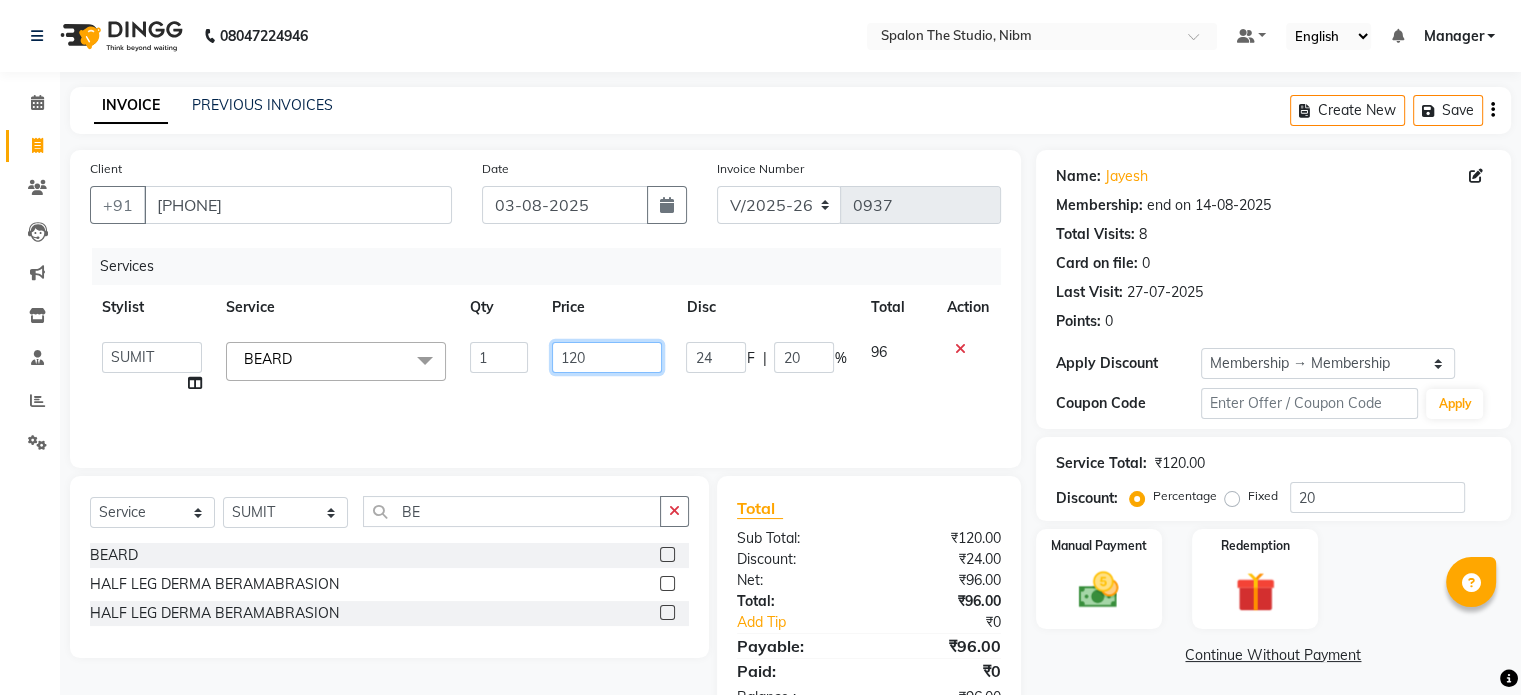 click on "120" 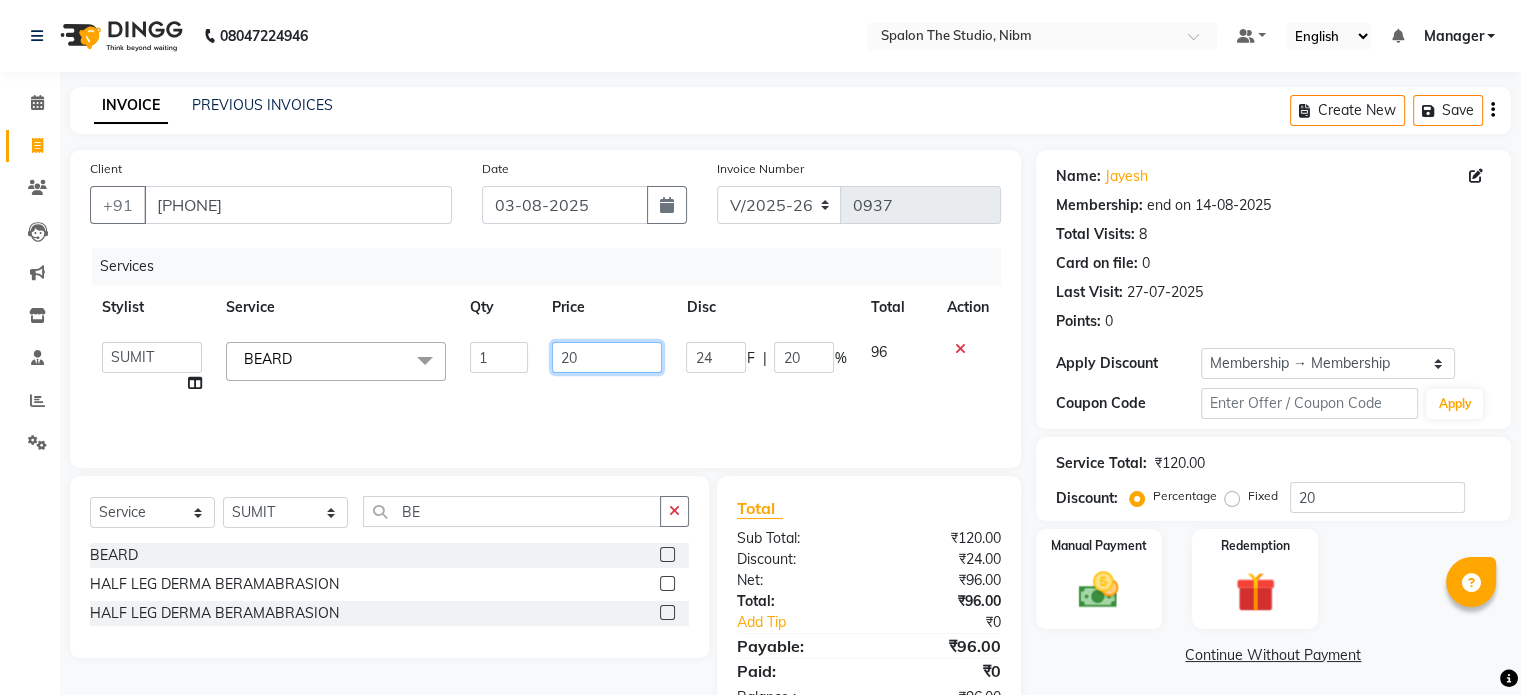 type on "200" 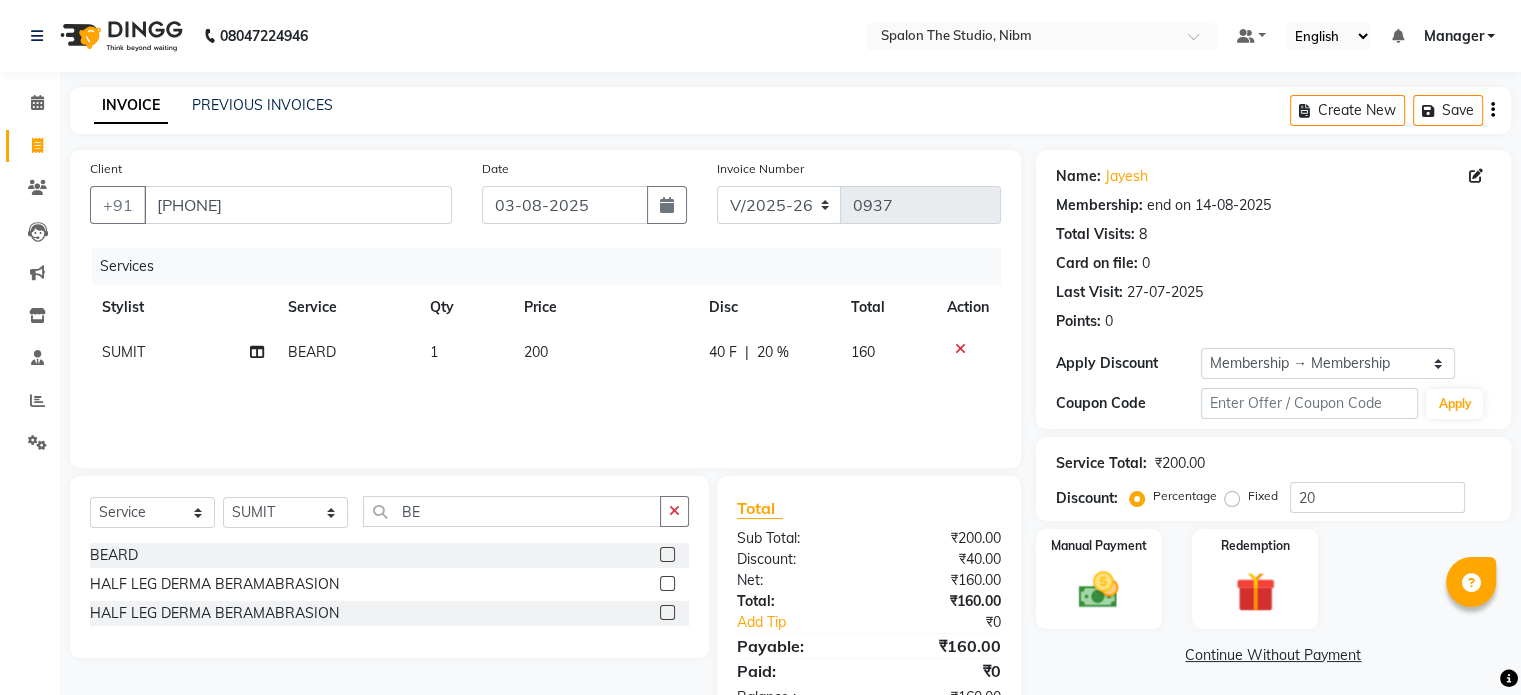 click on "40 F | 20 %" 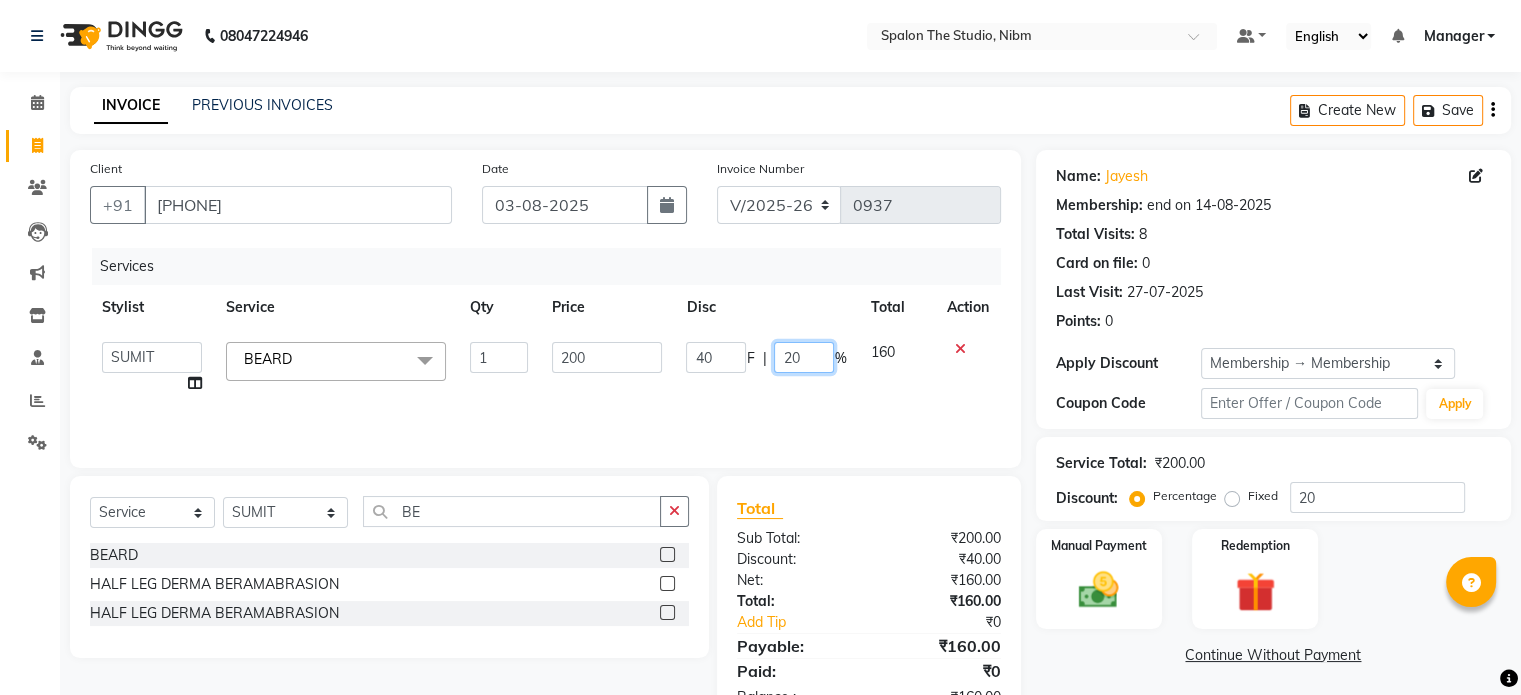click on "20" 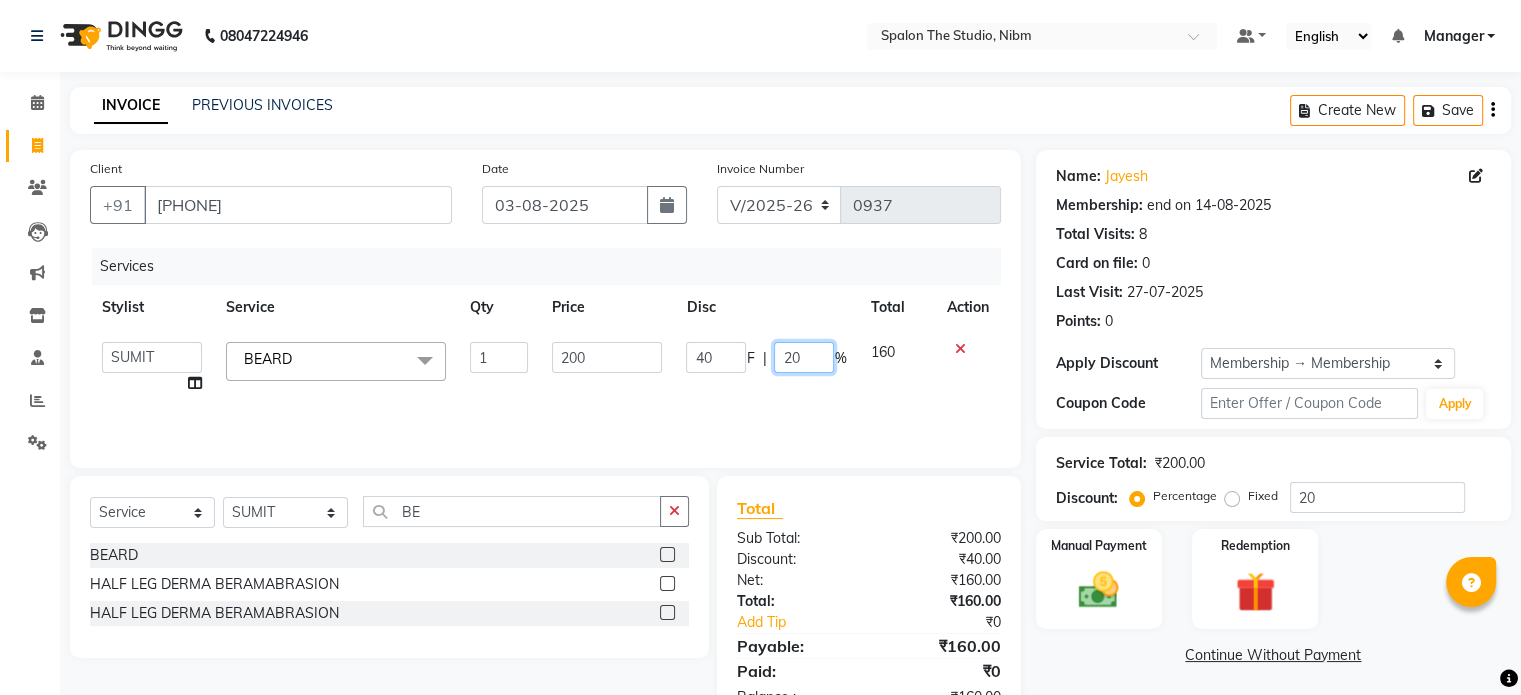 type on "0" 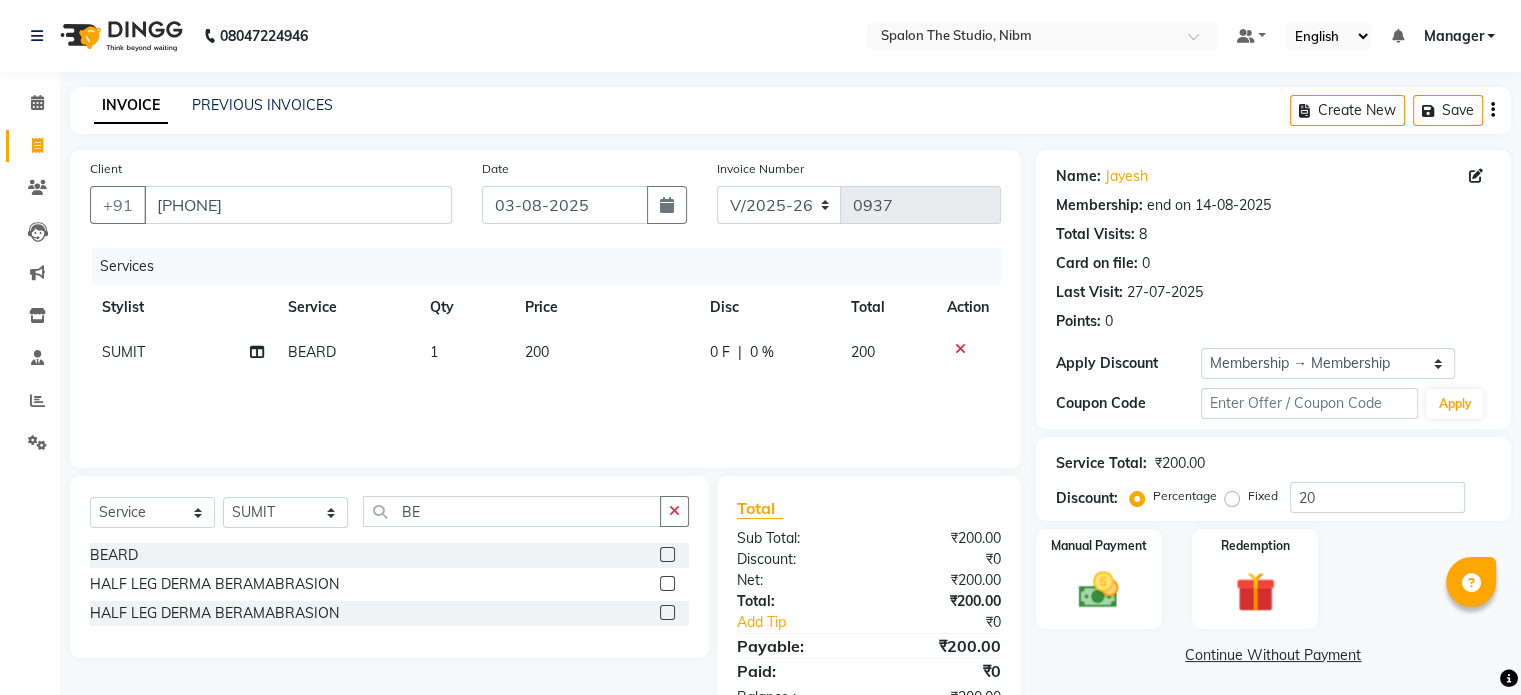 click on "Services Stylist Service Qty Price Disc Total Action SUMIT BEARD 1 200 0 F | 0 % 200" 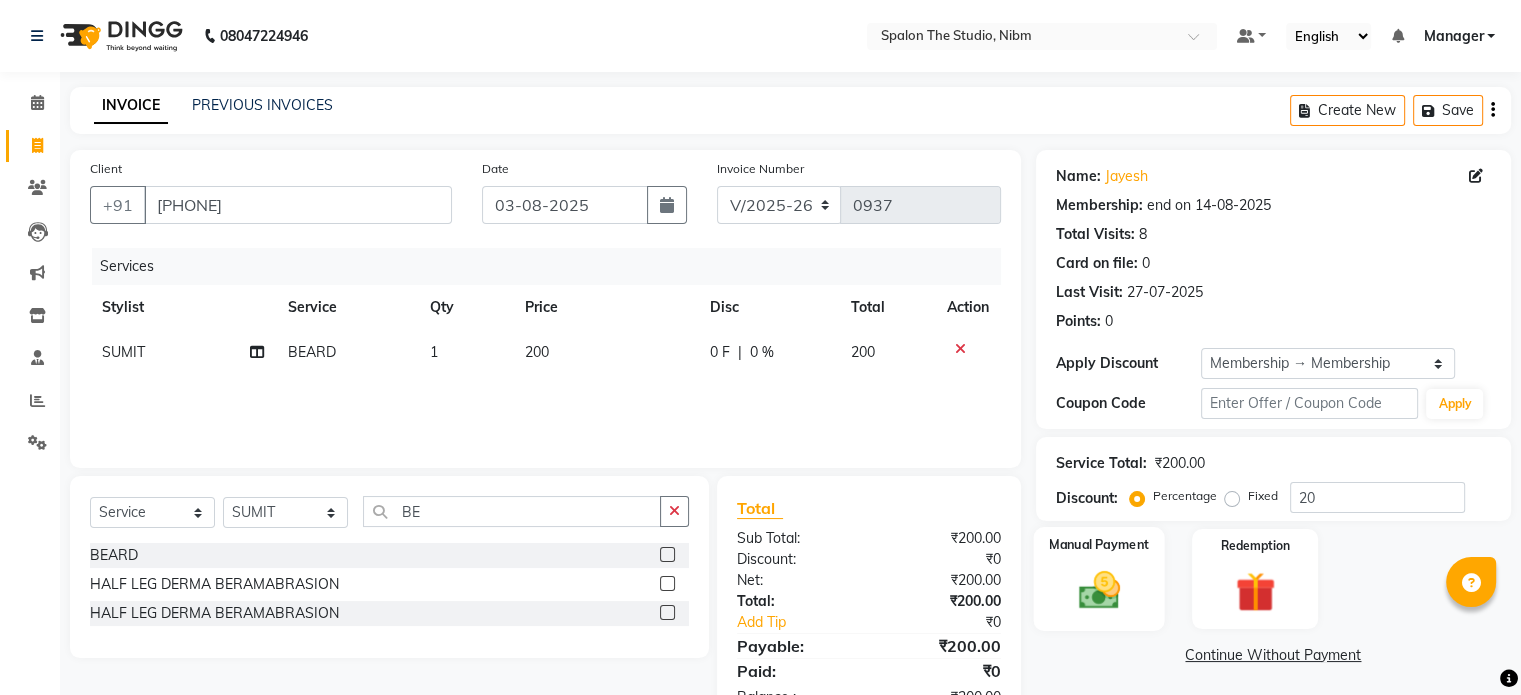 click 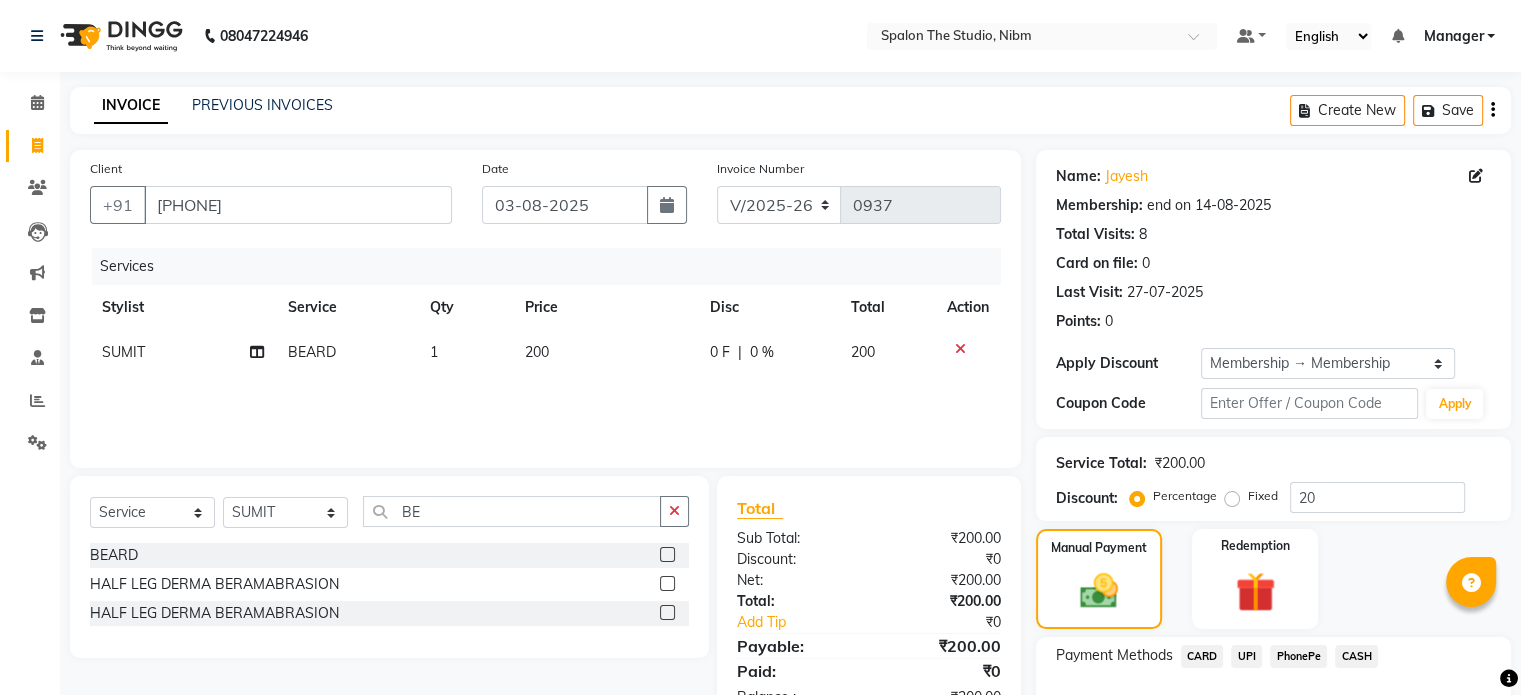 click on "CASH" 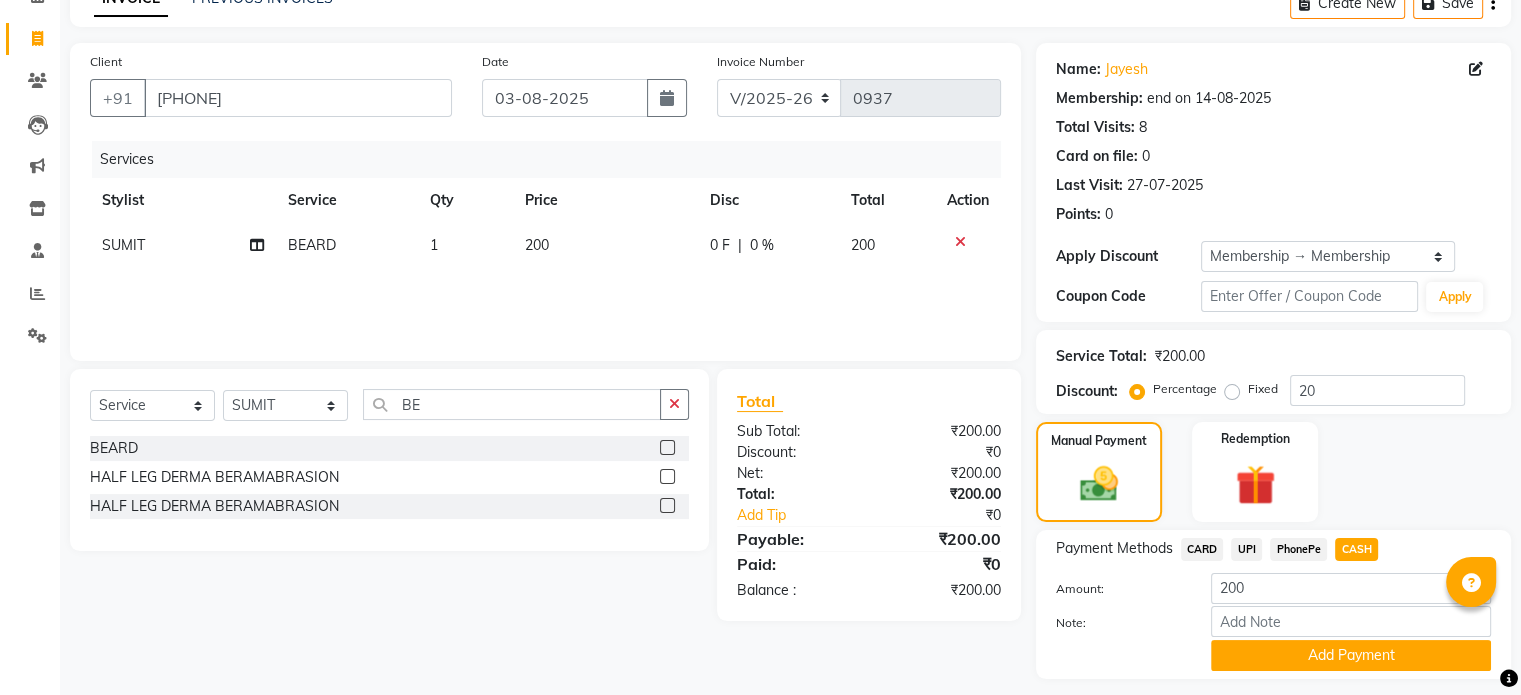 scroll, scrollTop: 163, scrollLeft: 0, axis: vertical 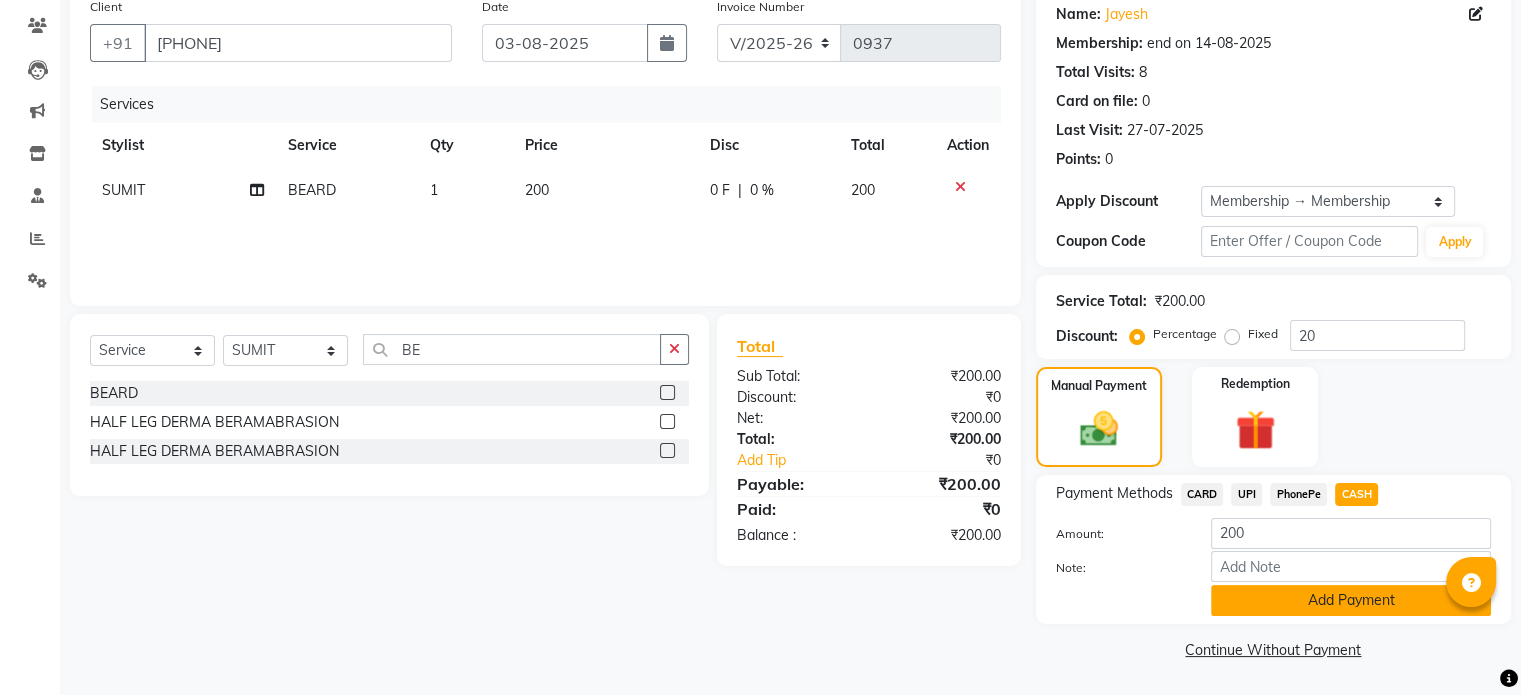 click on "Add Payment" 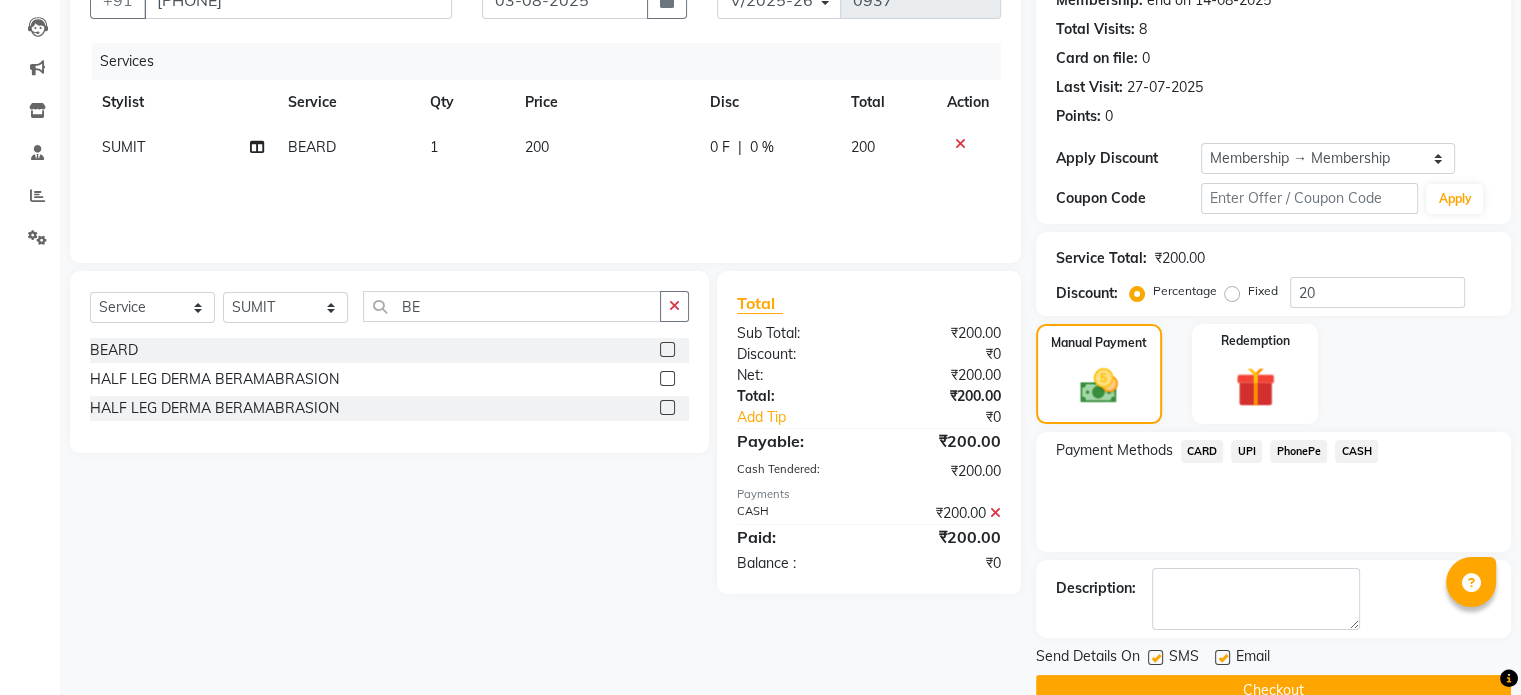 scroll, scrollTop: 244, scrollLeft: 0, axis: vertical 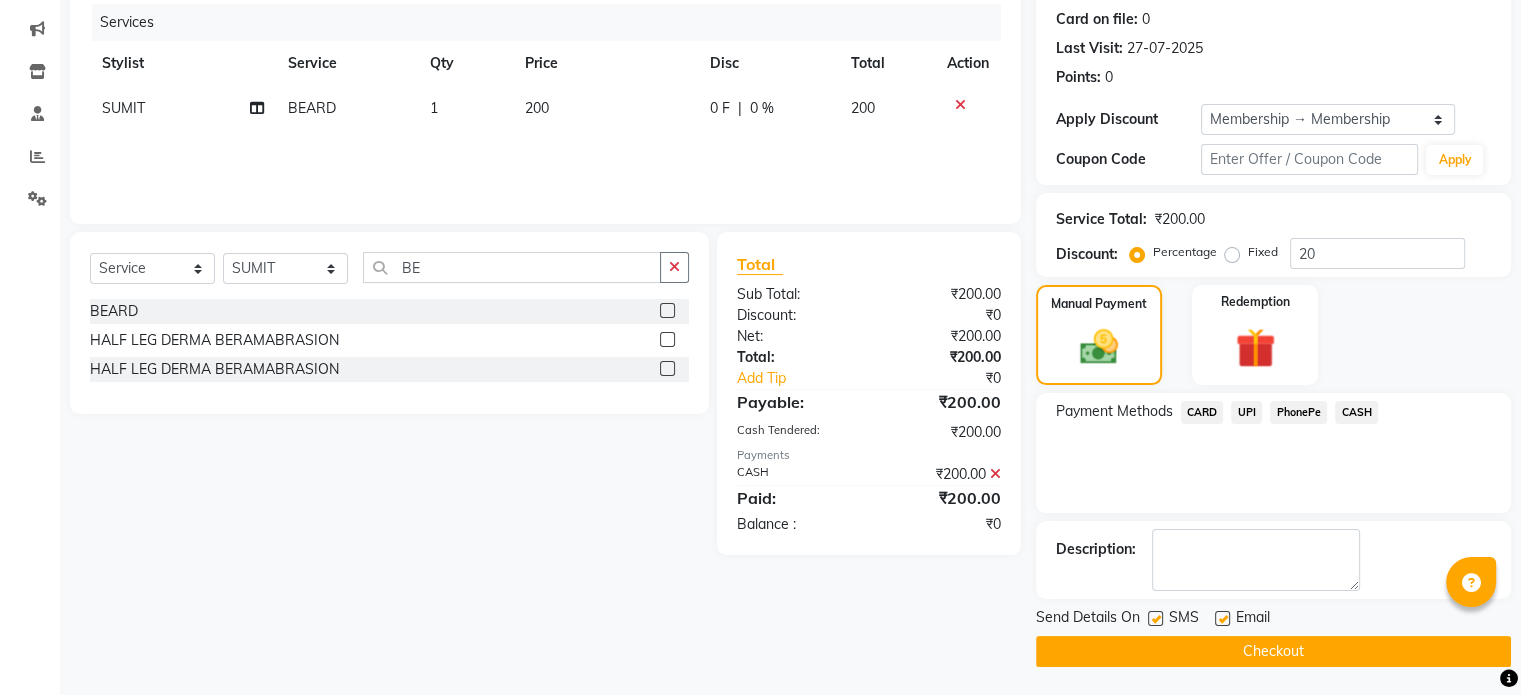 click on "Checkout" 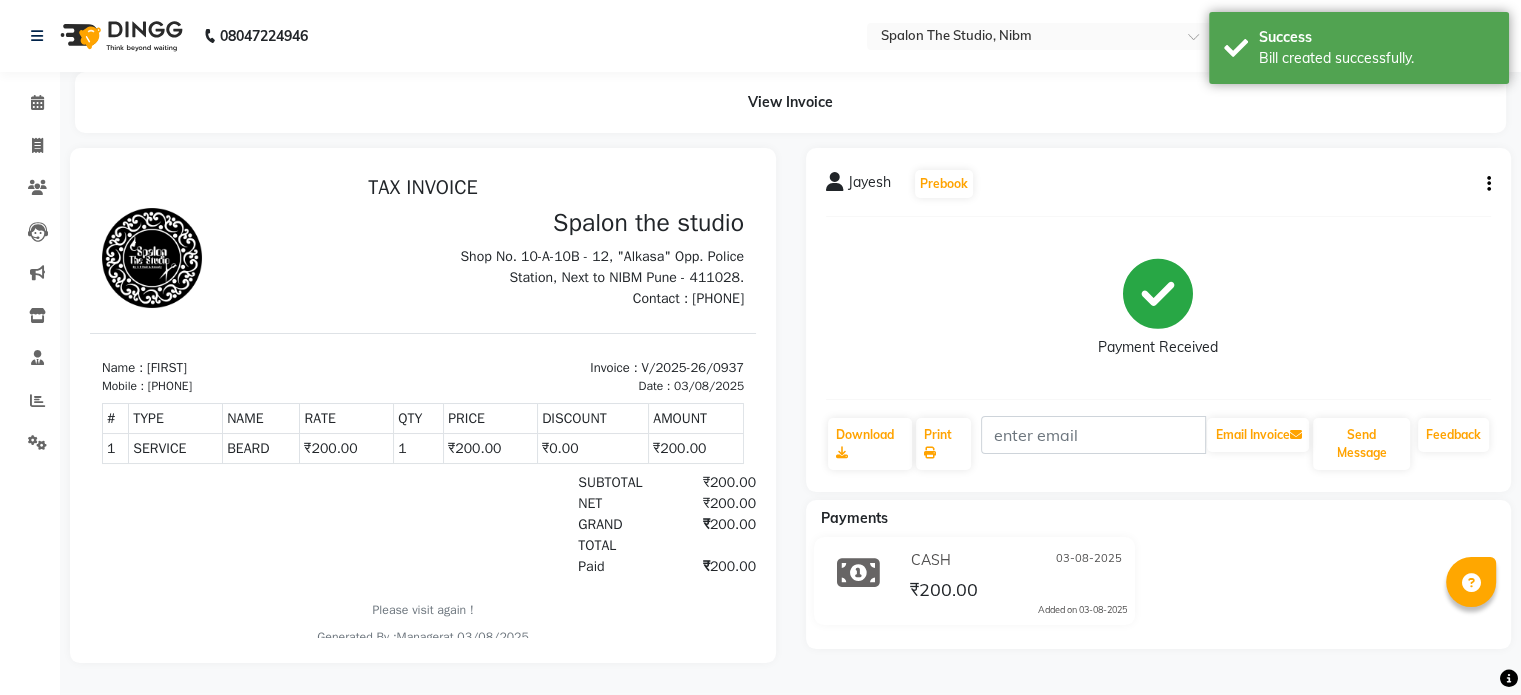 scroll, scrollTop: 0, scrollLeft: 0, axis: both 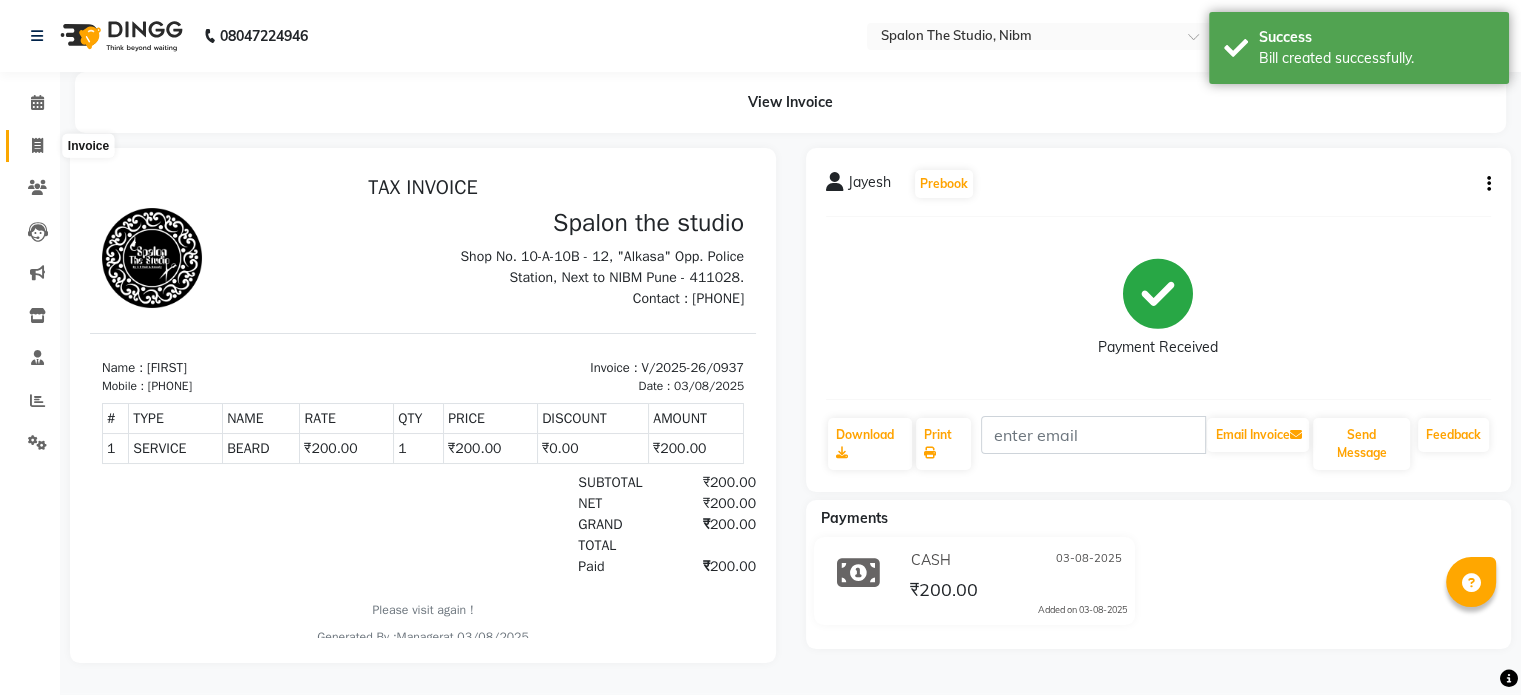 click 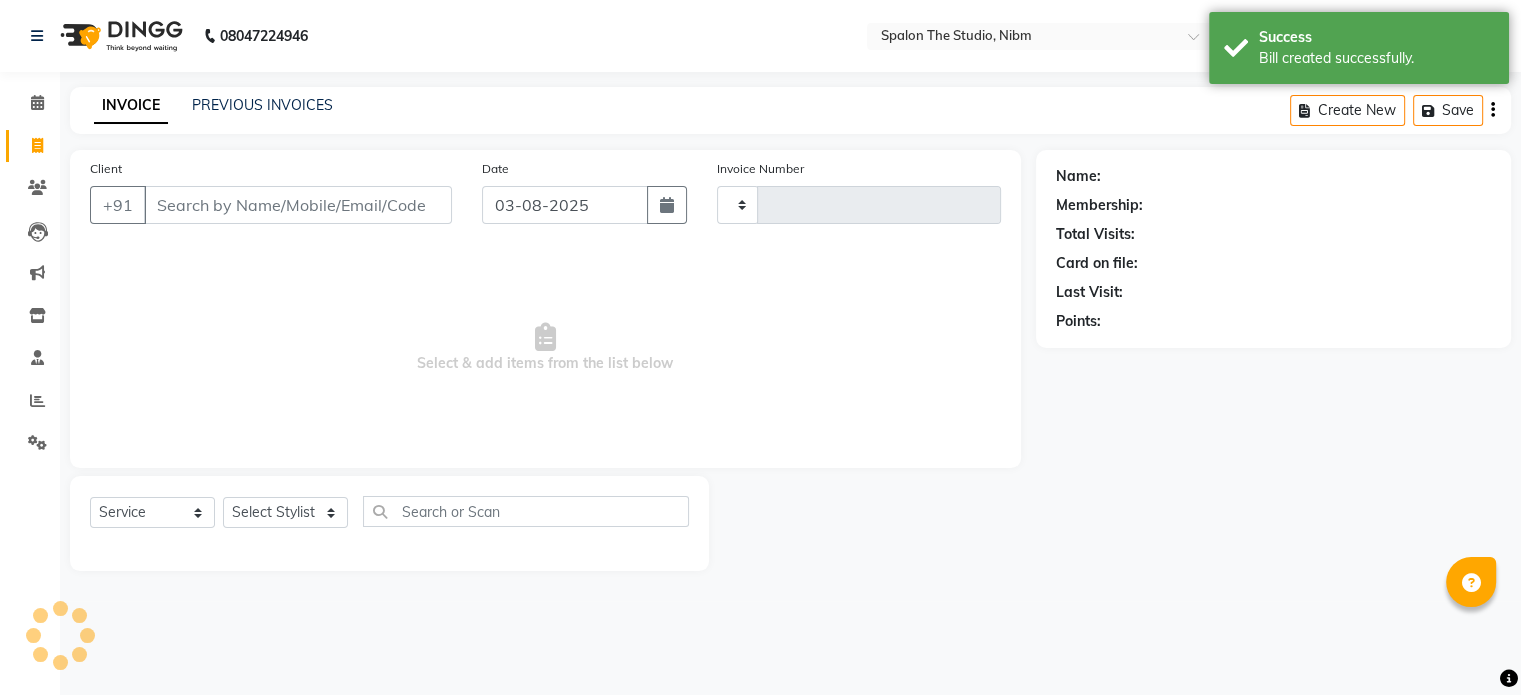 type on "0938" 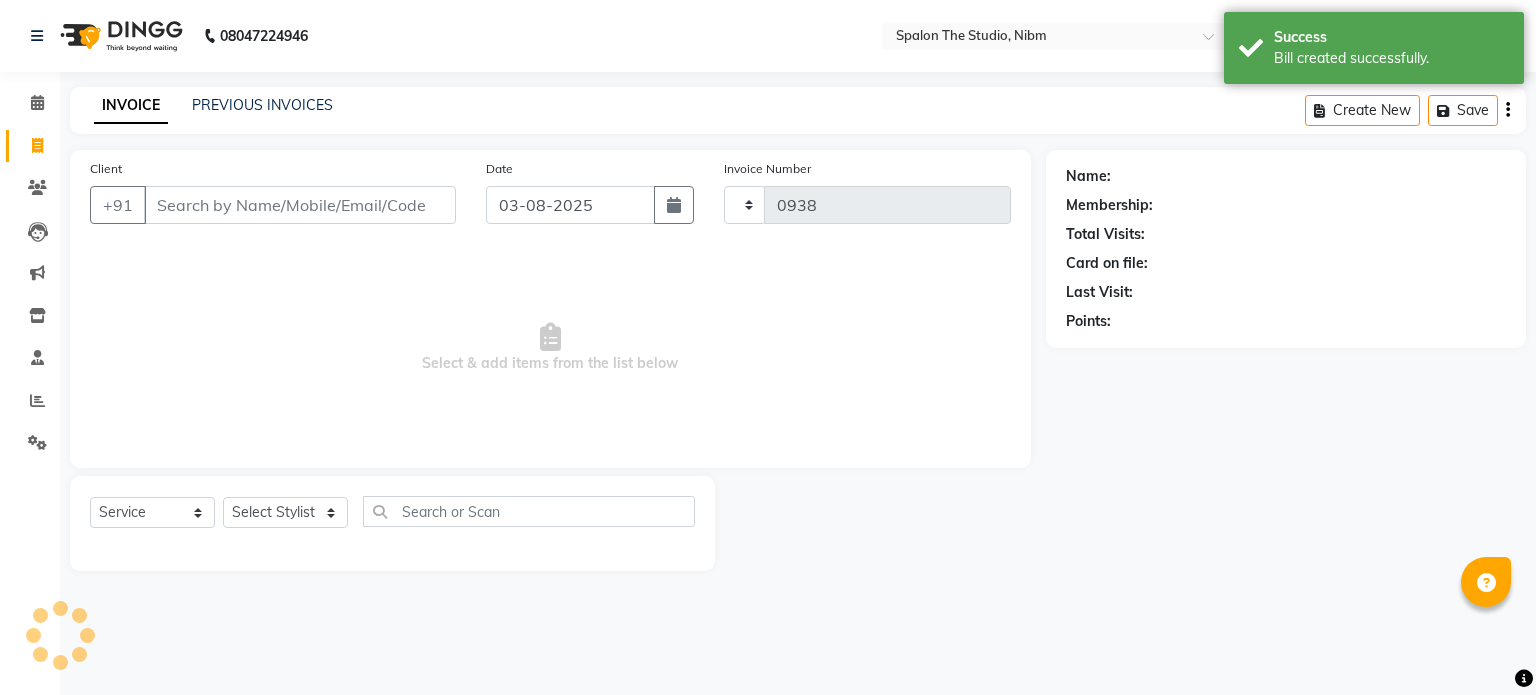select on "6119" 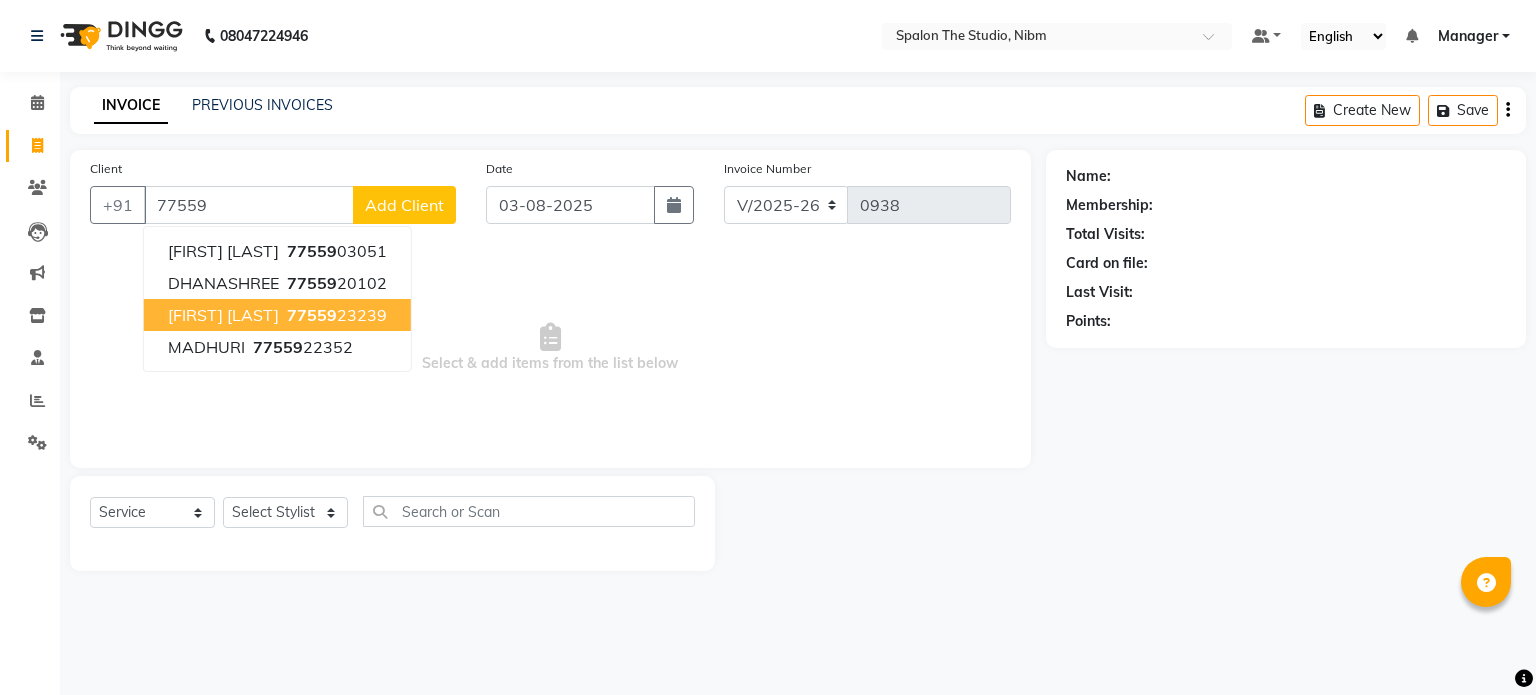 click on "[FIRST] [LAST]" at bounding box center (223, 315) 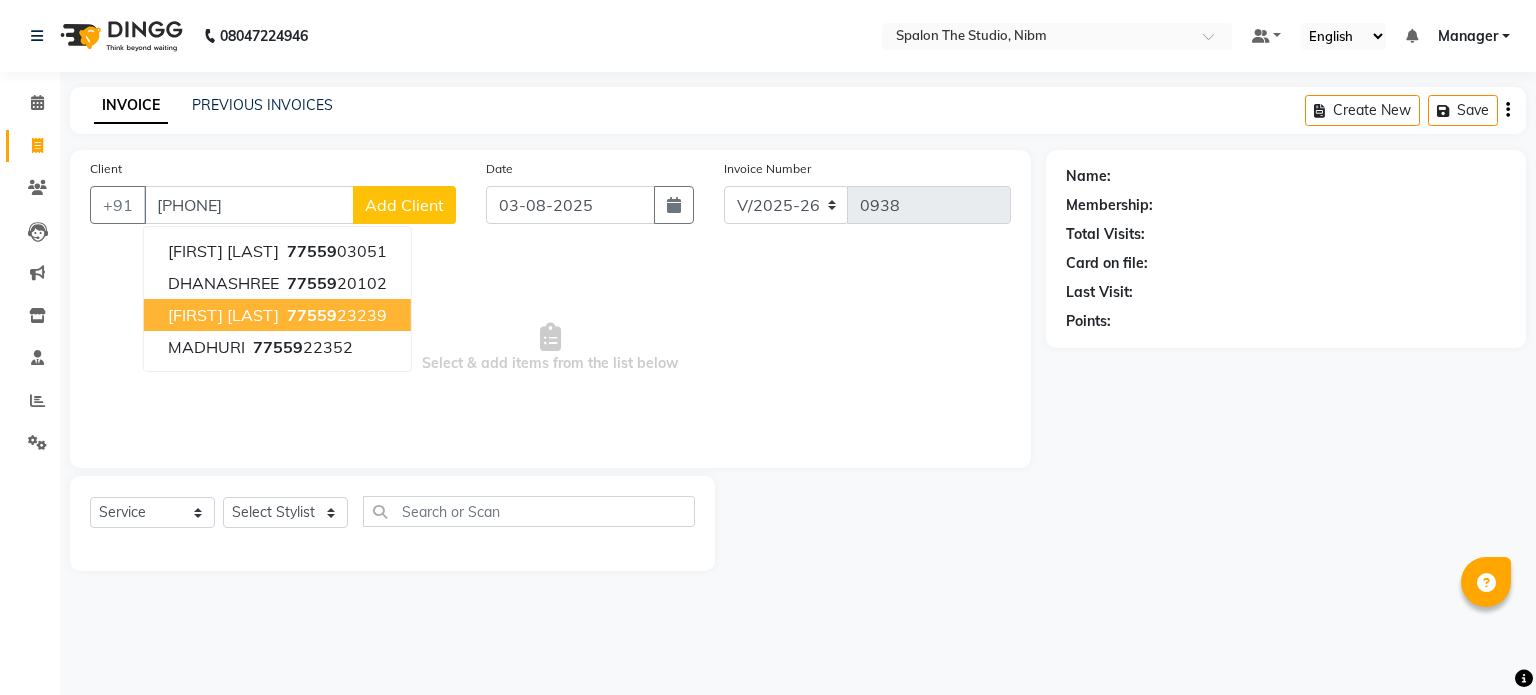 type on "[PHONE]" 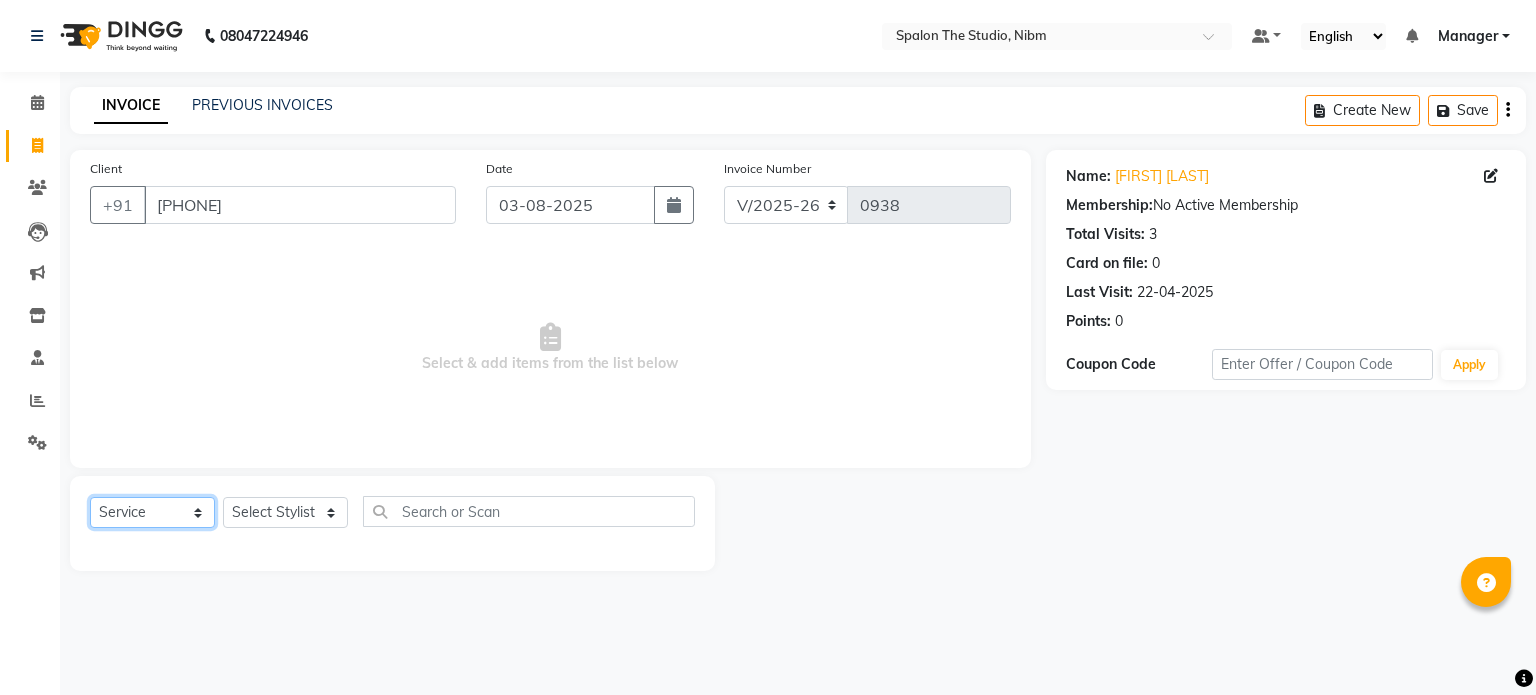 click on "Select  Service  Product  Membership  Package Voucher Prepaid Gift Card" 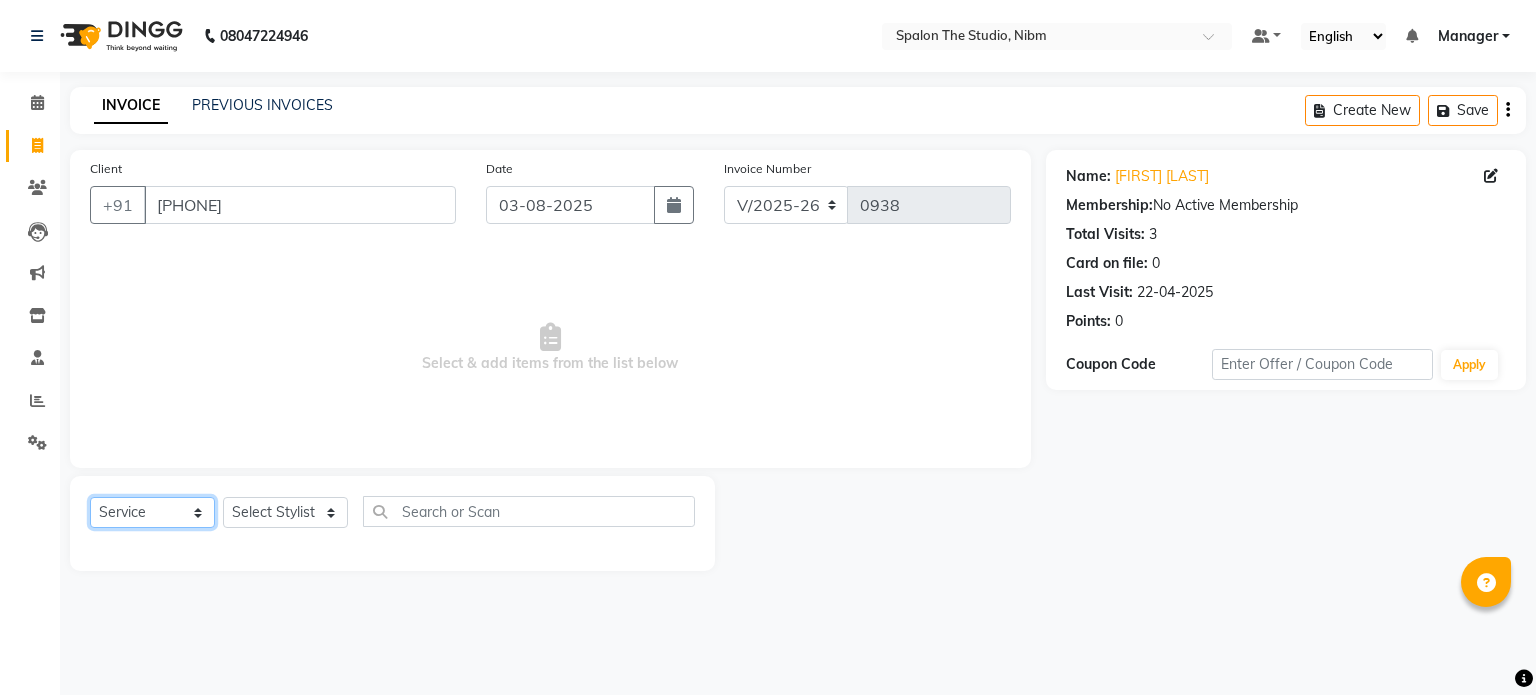 select on "product" 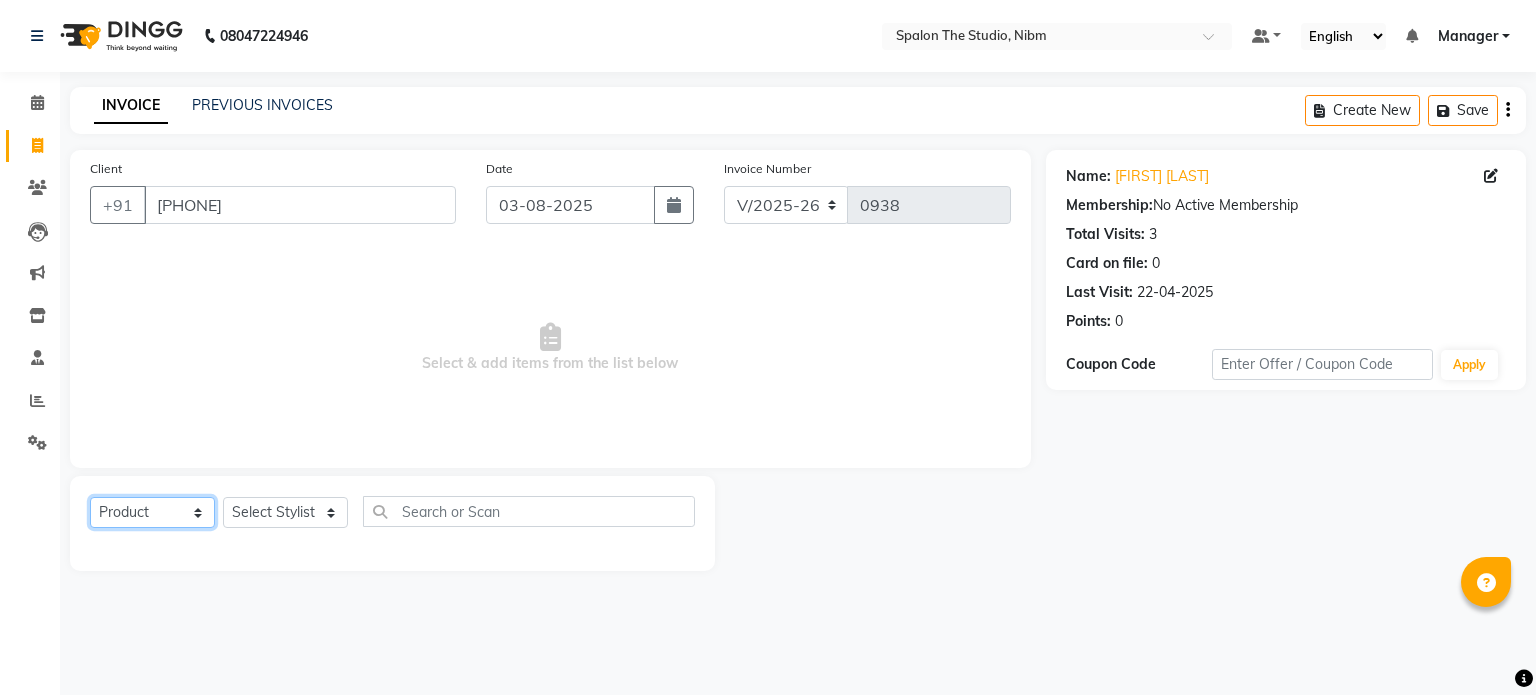 click on "Select  Service  Product  Membership  Package Voucher Prepaid Gift Card" 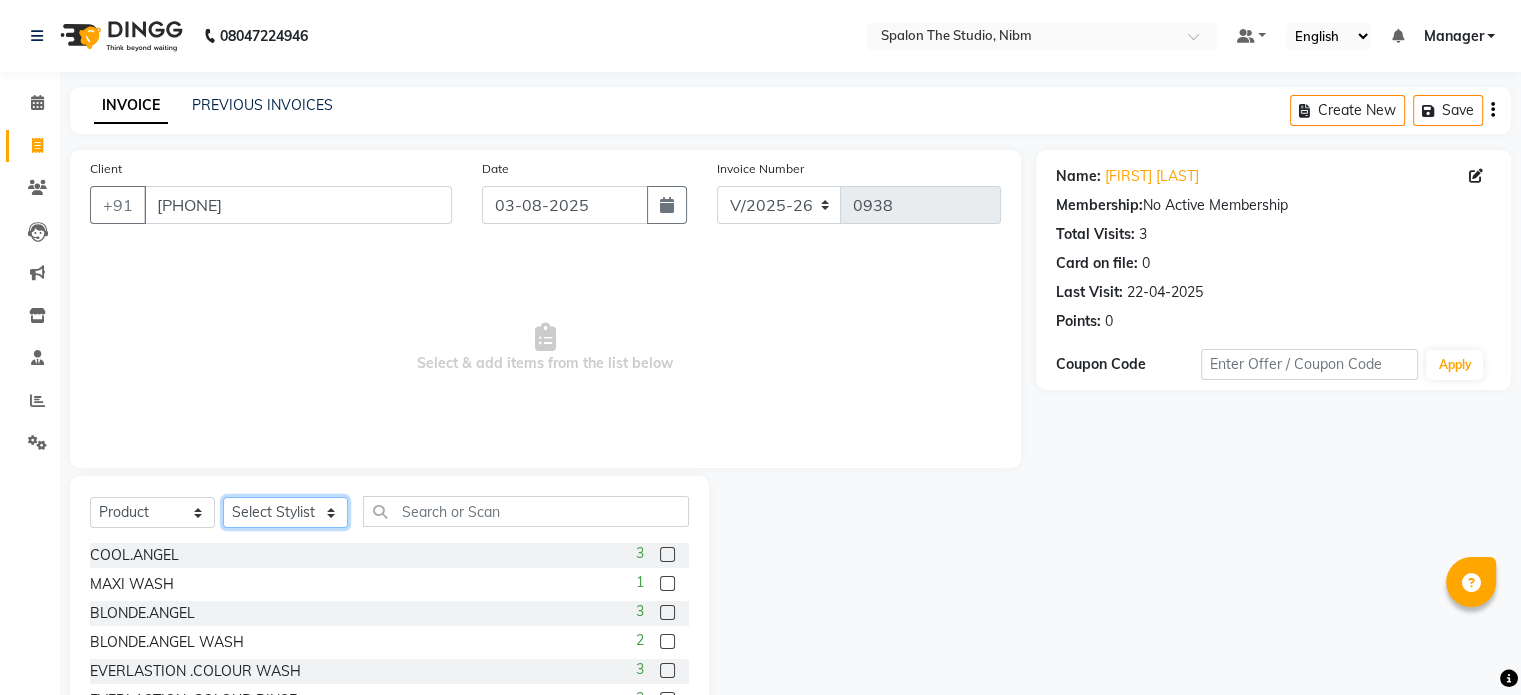 click on "Select Stylist AAYAT ARMAN Deepali Jadhav HUSSAIN ISHA LOKESH Manager PARVAZ Riya Shetty SANDHYA SAURABH SUMIT SWARAJ SUNAR" 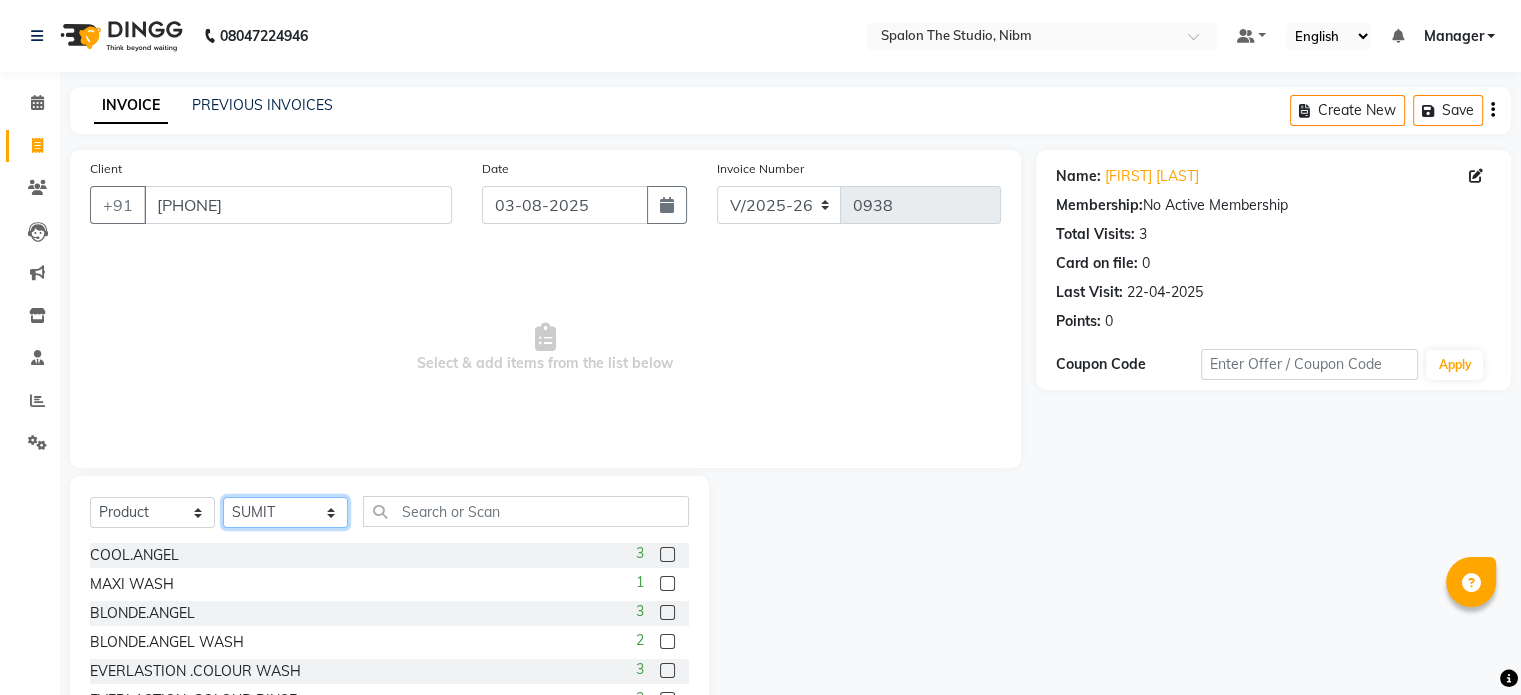 click on "Select Stylist AAYAT ARMAN Deepali Jadhav HUSSAIN ISHA LOKESH Manager PARVAZ Riya Shetty SANDHYA SAURABH SUMIT SWARAJ SUNAR" 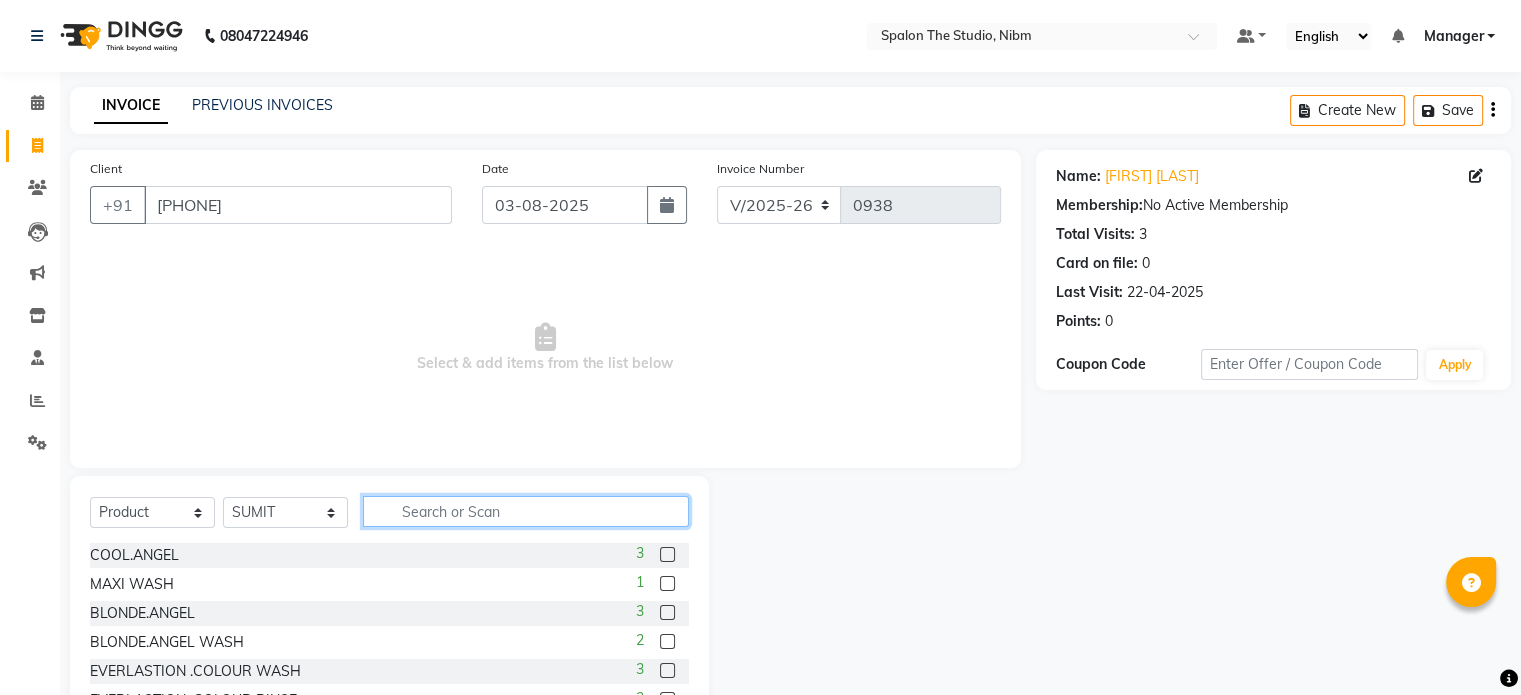 click 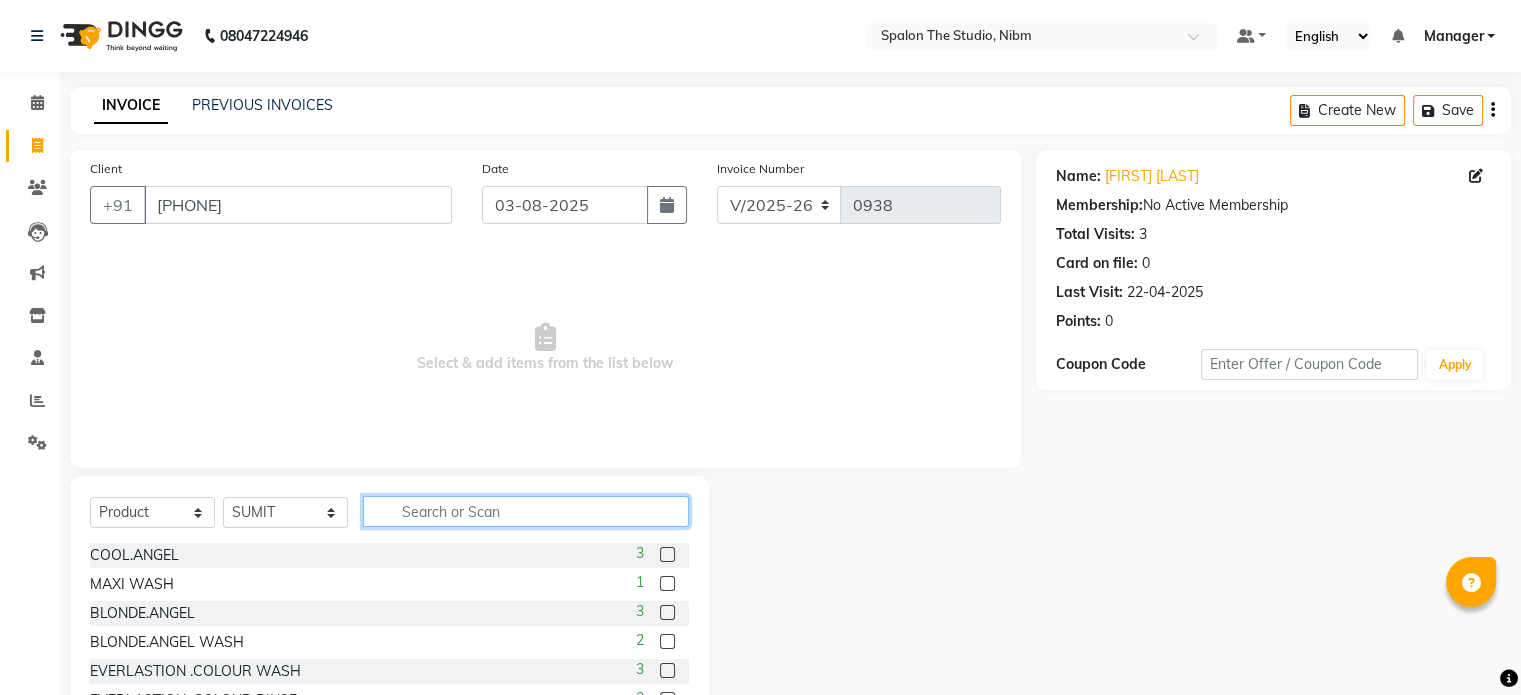 click 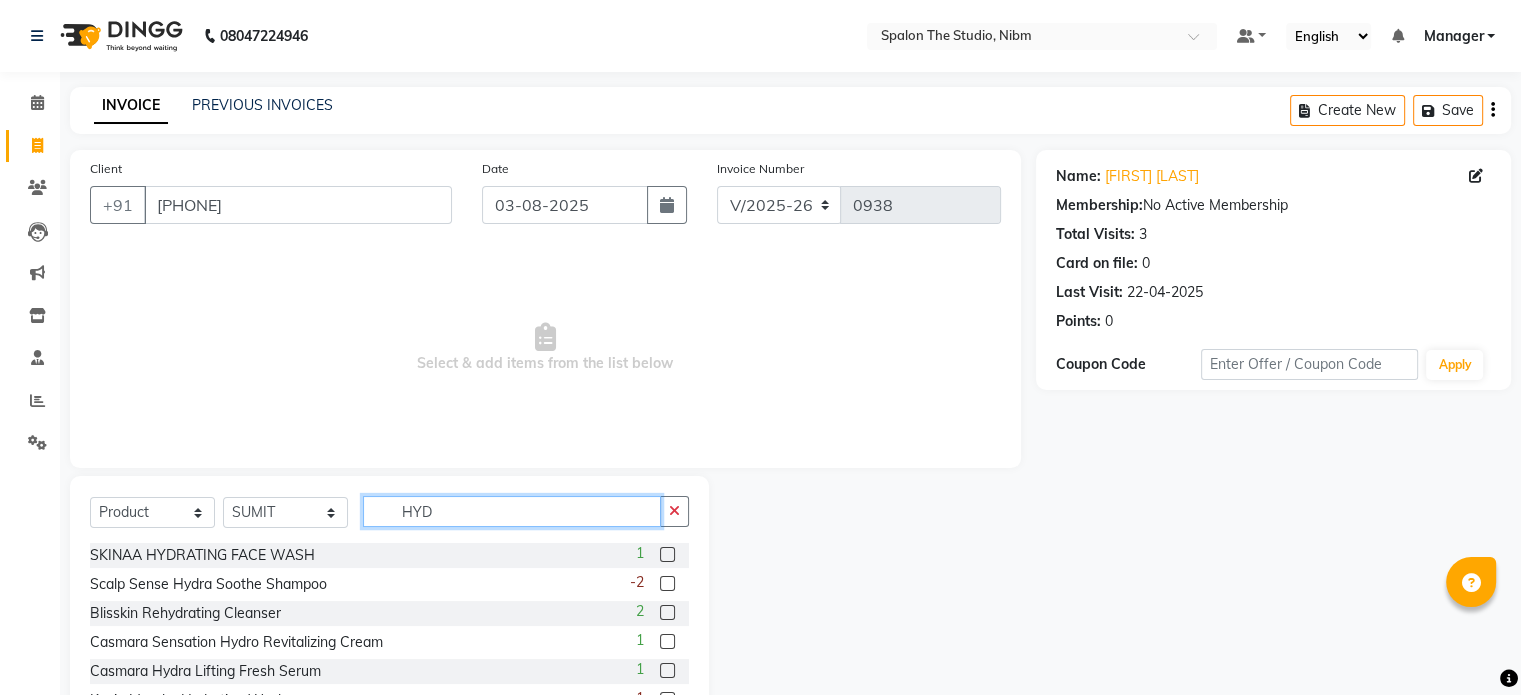scroll, scrollTop: 174, scrollLeft: 0, axis: vertical 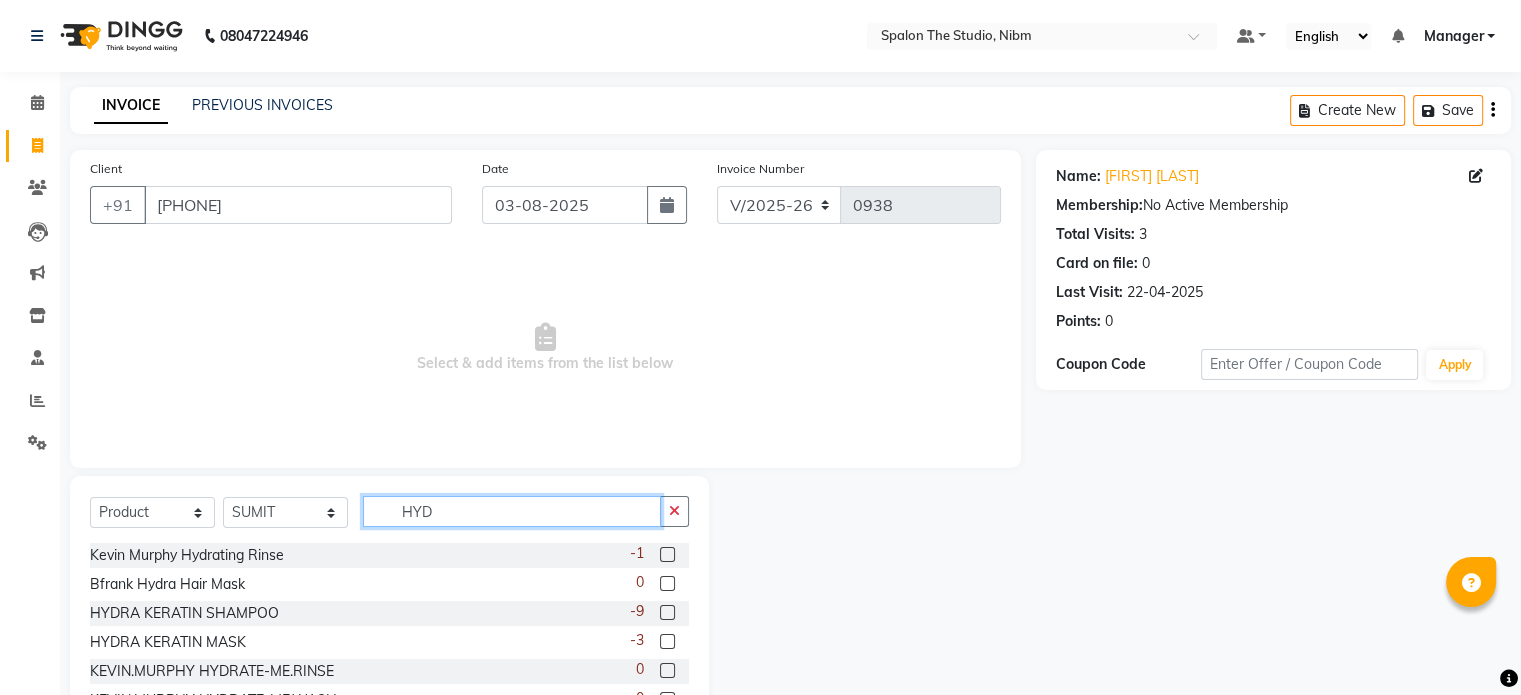 type on "HYD" 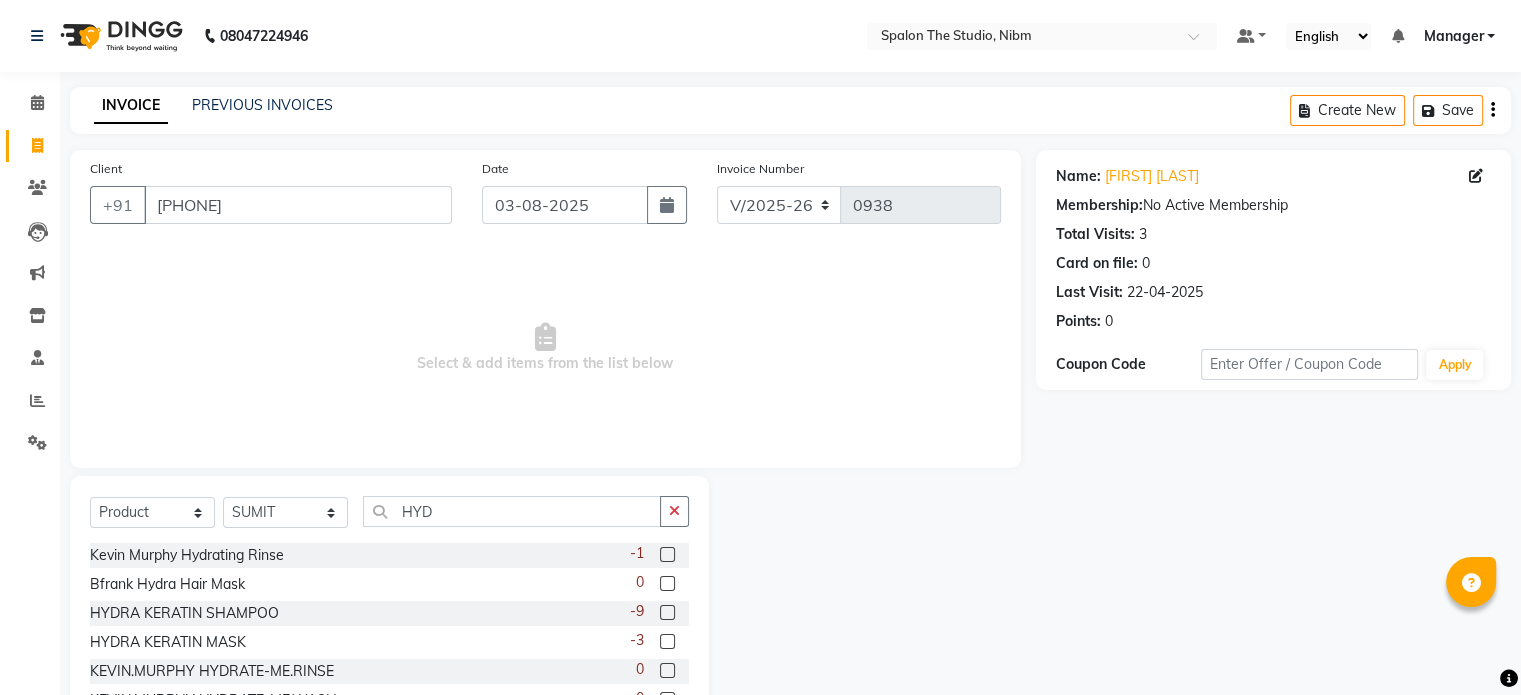 click 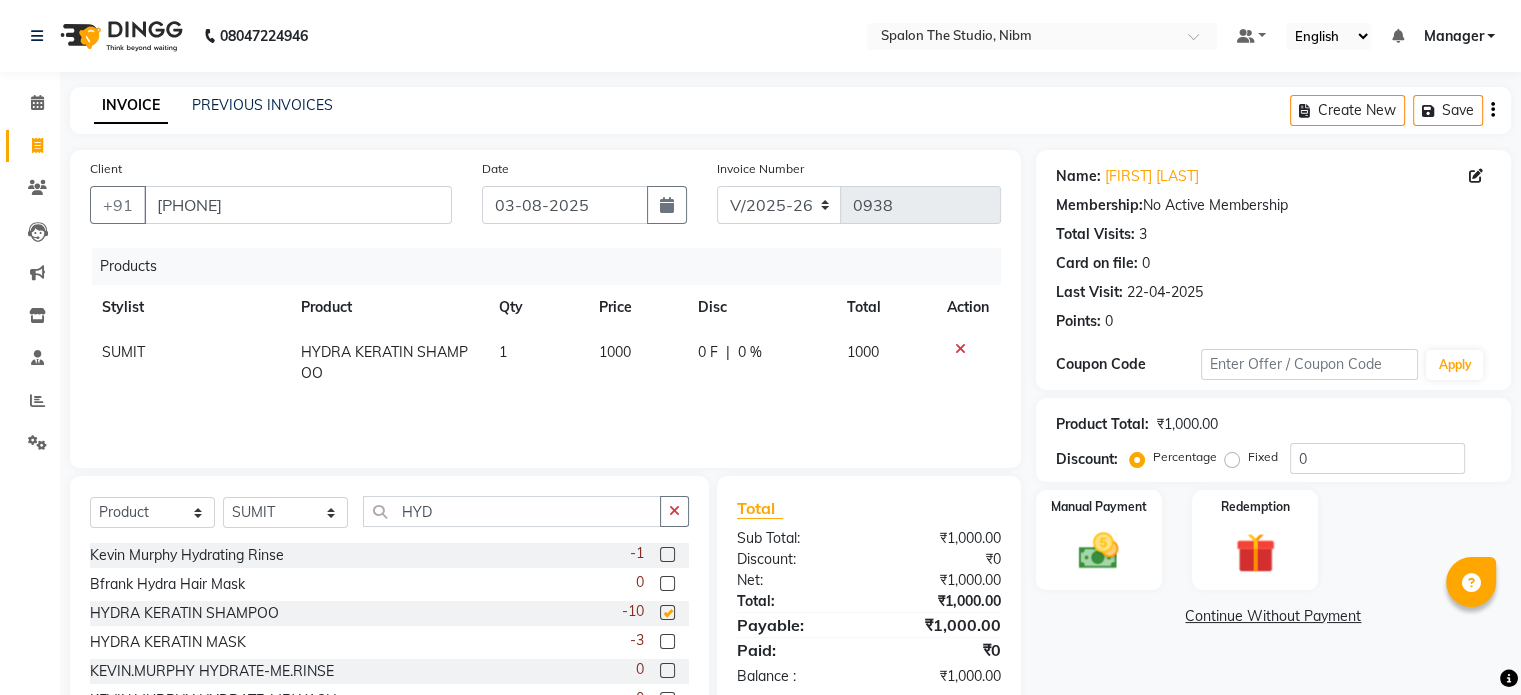 checkbox on "false" 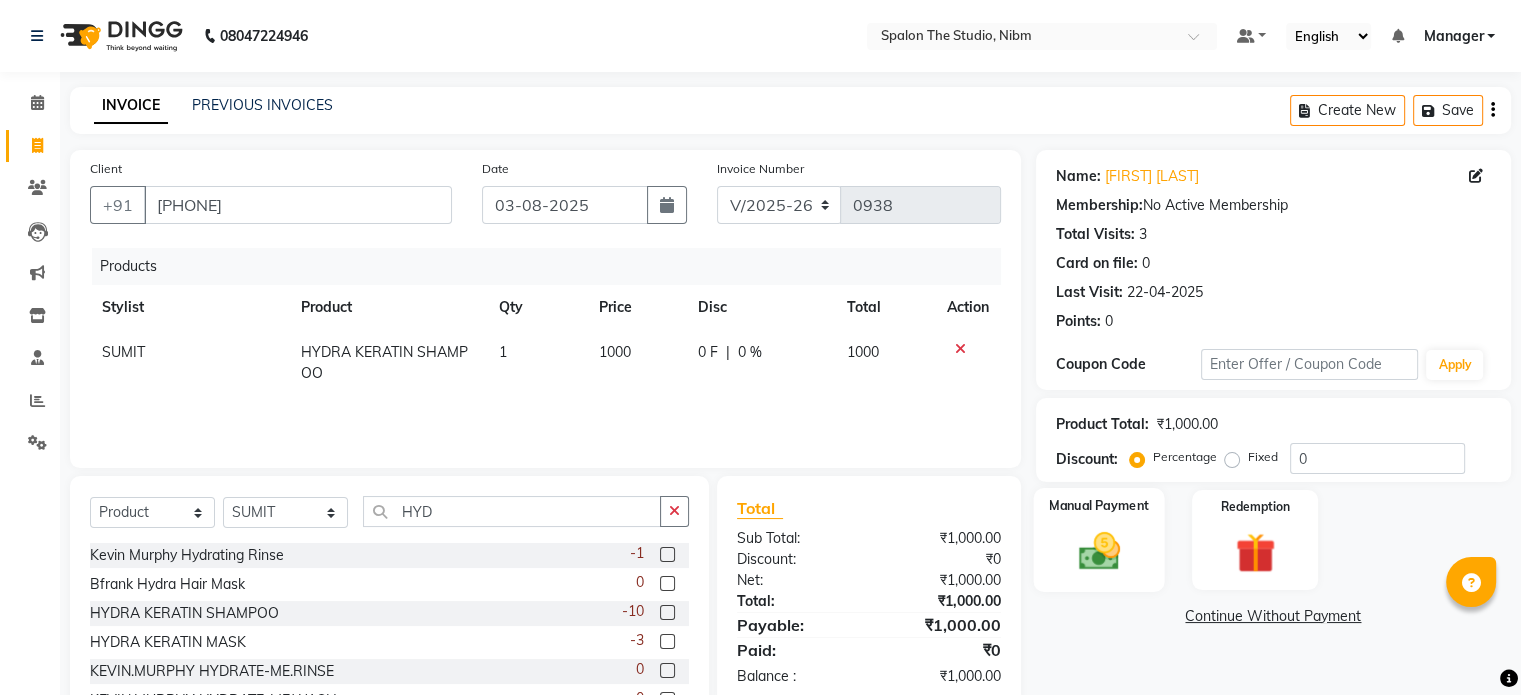 click 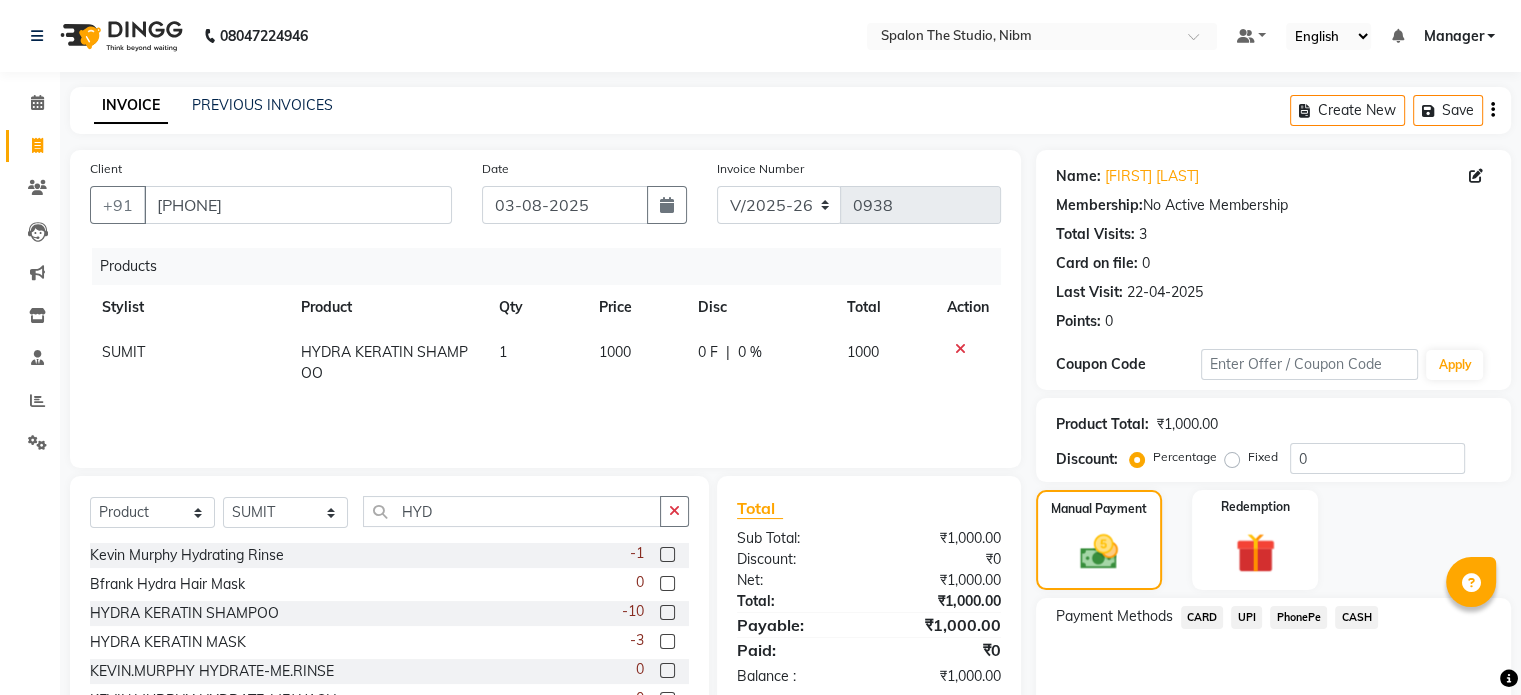 click on "UPI" 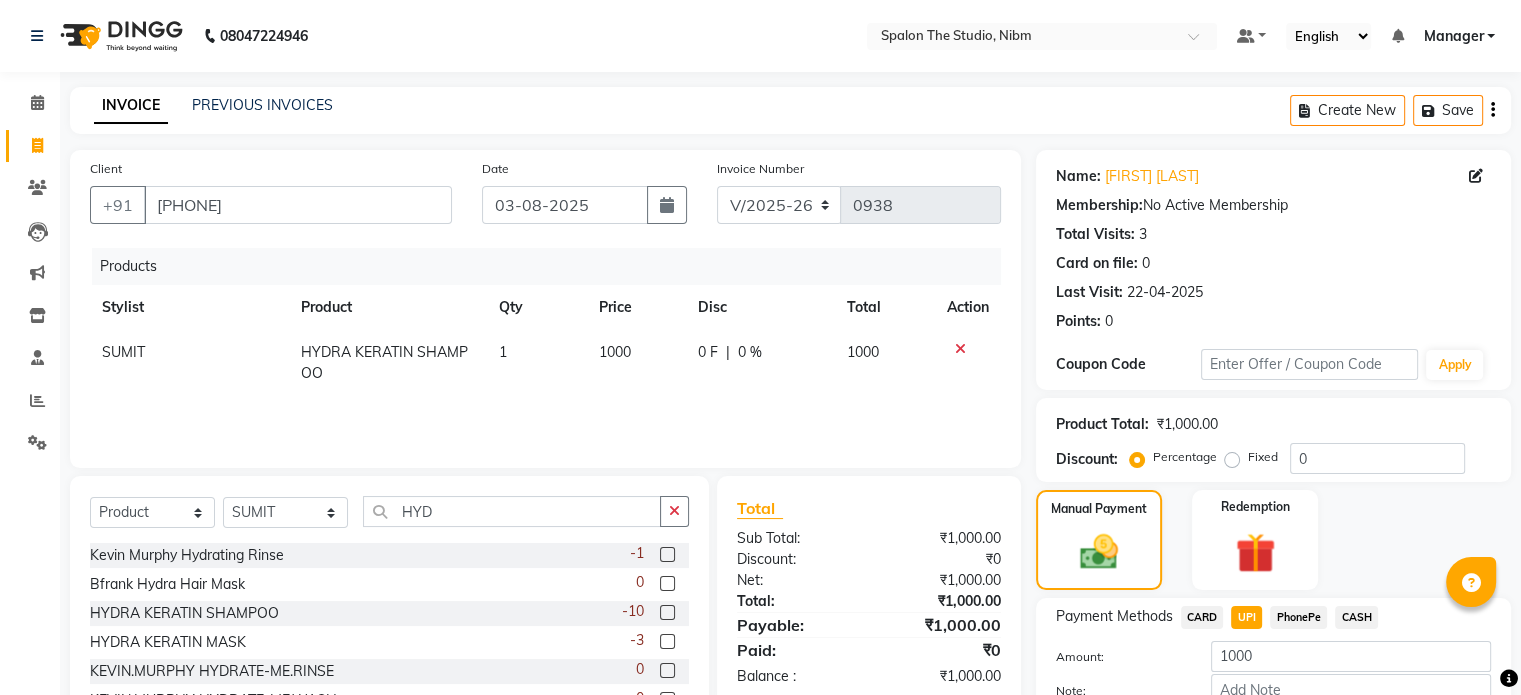 scroll, scrollTop: 124, scrollLeft: 0, axis: vertical 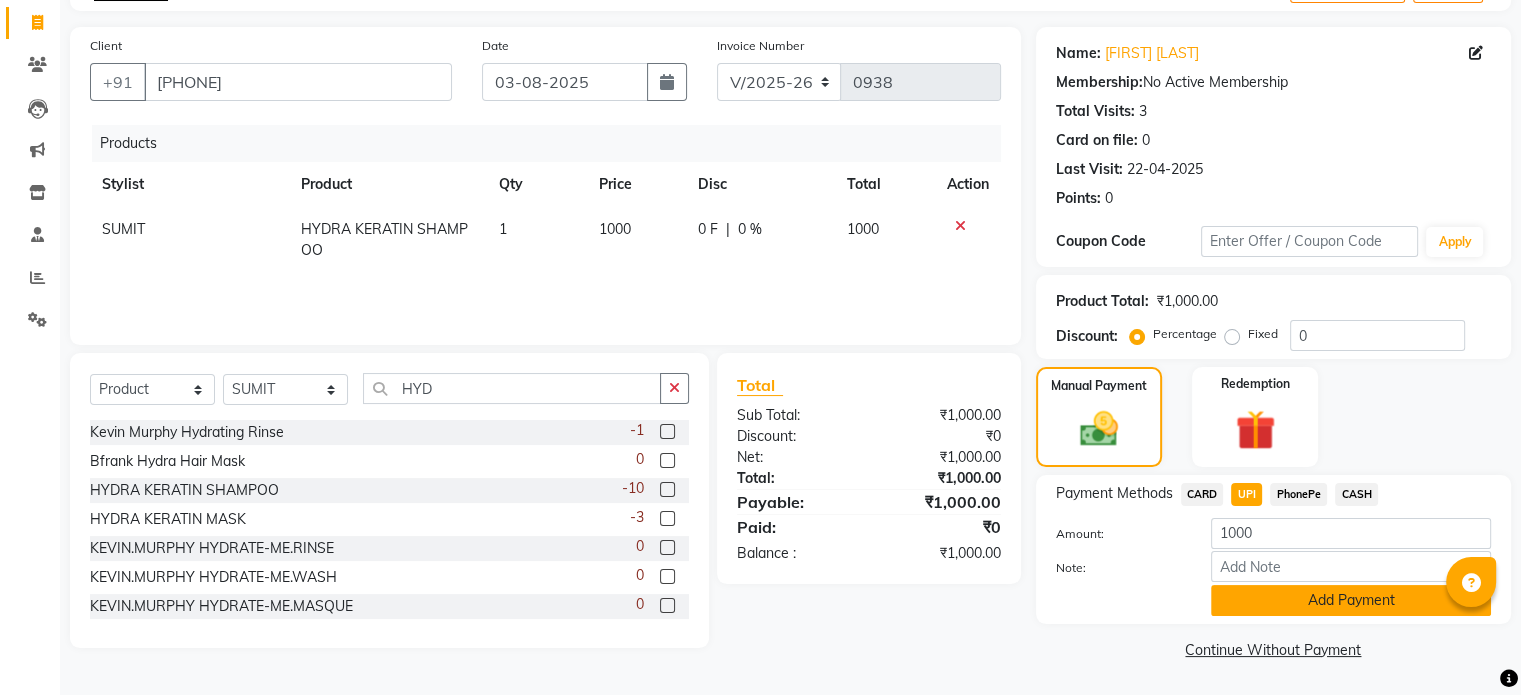 click on "Add Payment" 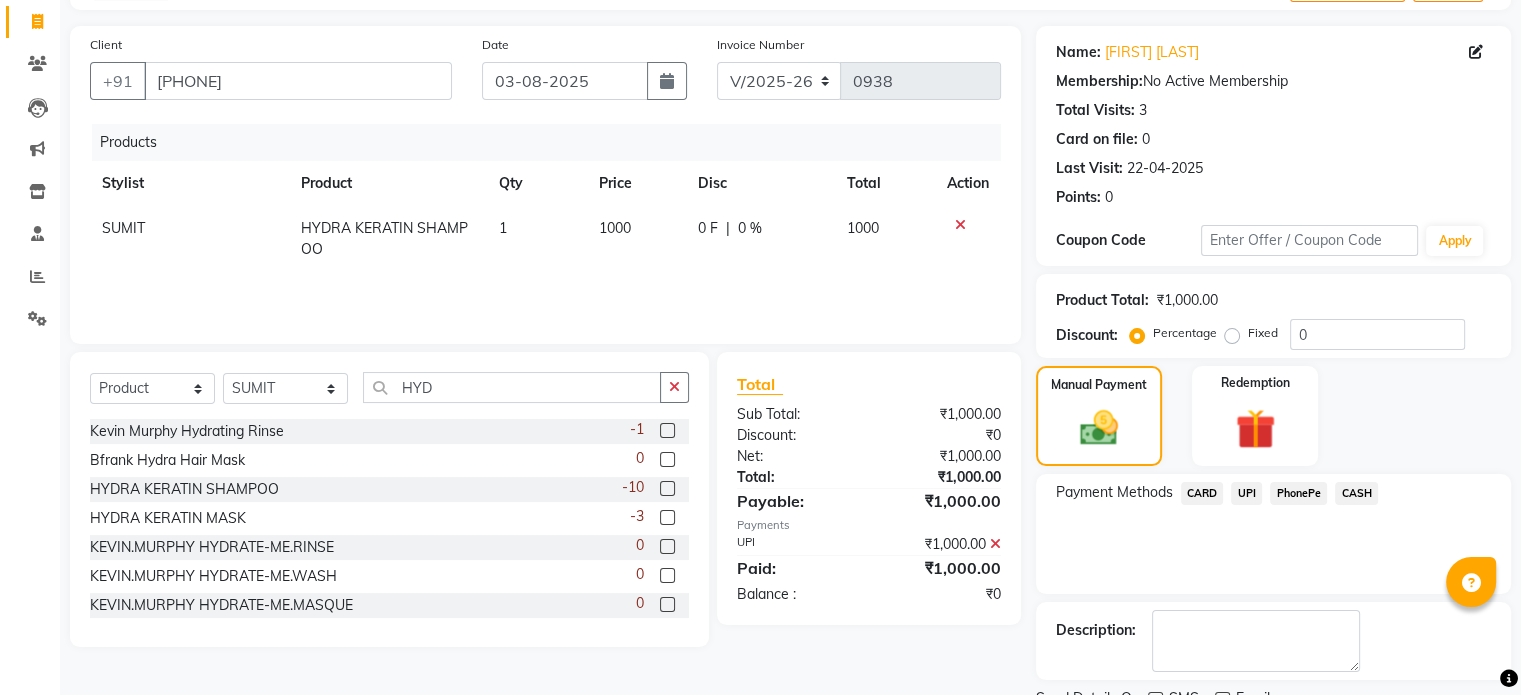 scroll, scrollTop: 205, scrollLeft: 0, axis: vertical 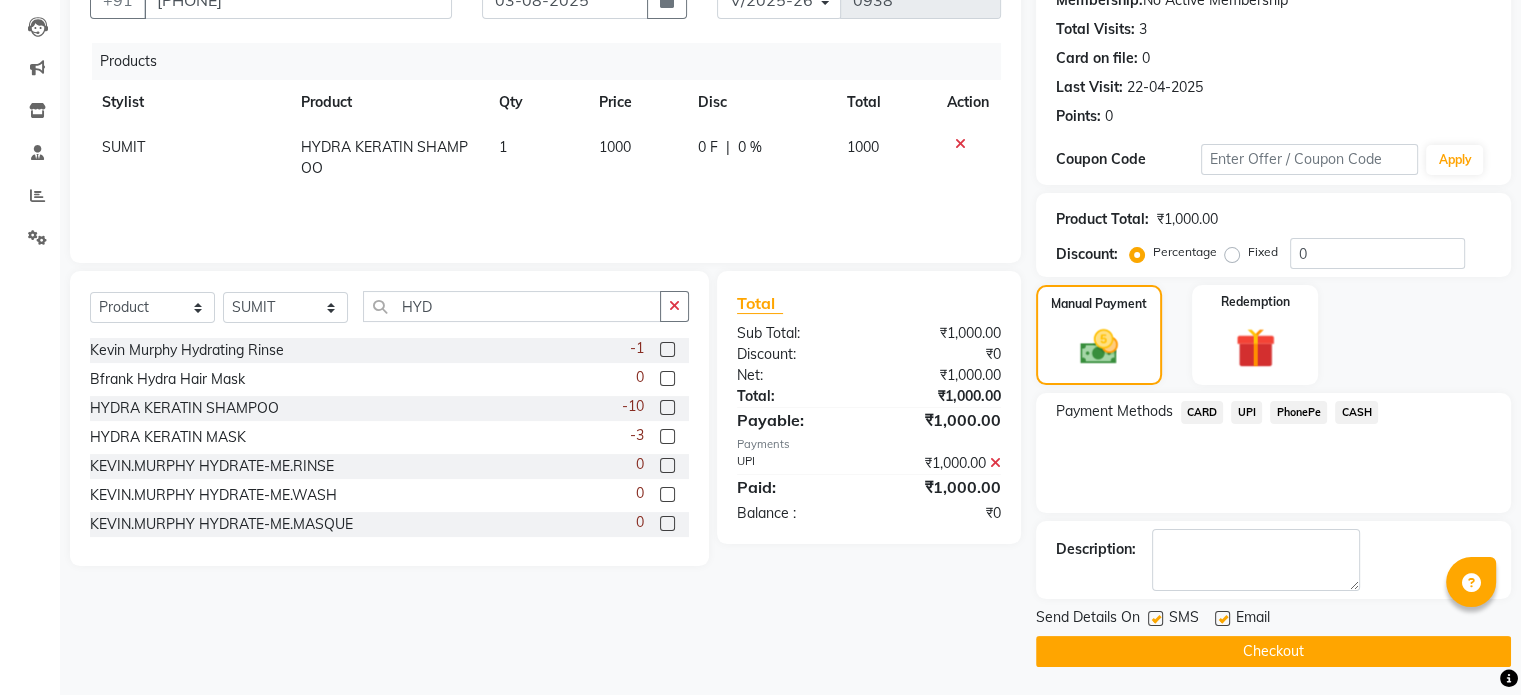 click on "Checkout" 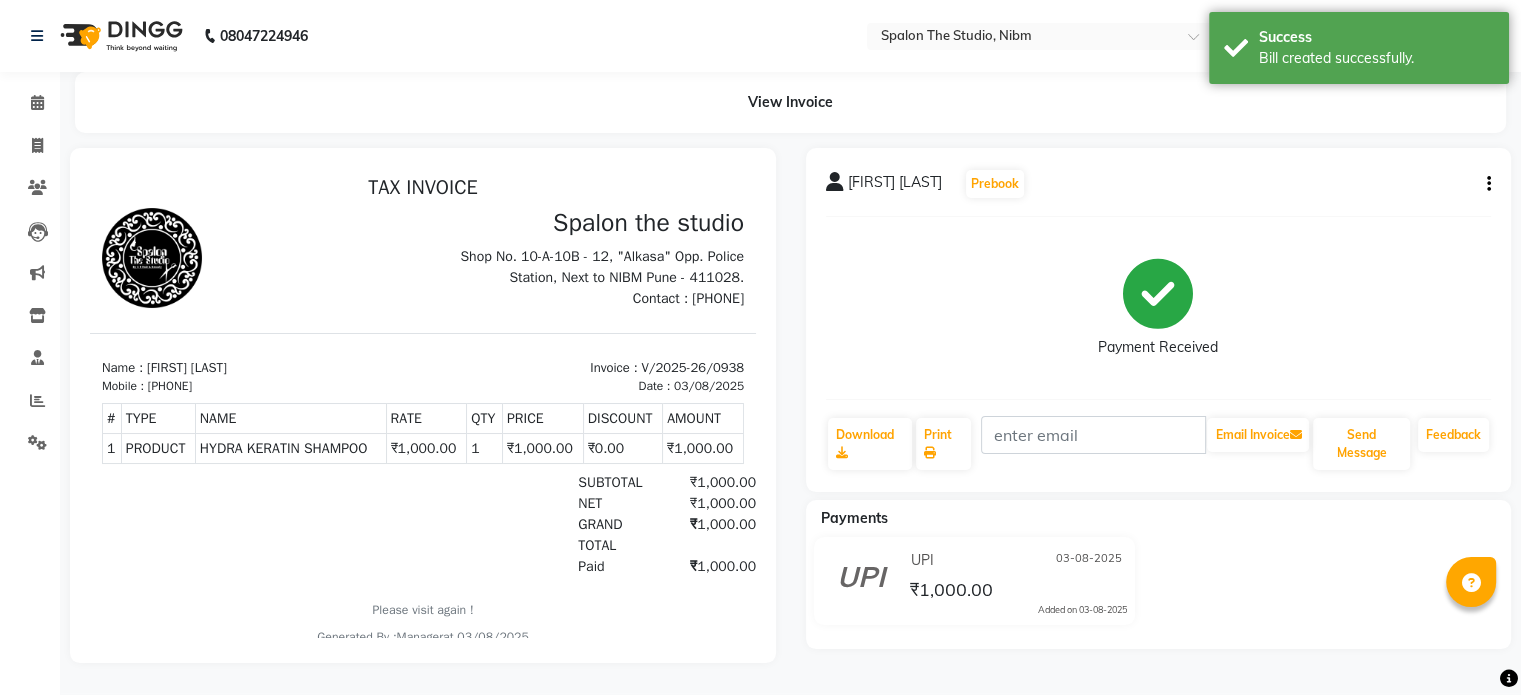 scroll, scrollTop: 0, scrollLeft: 0, axis: both 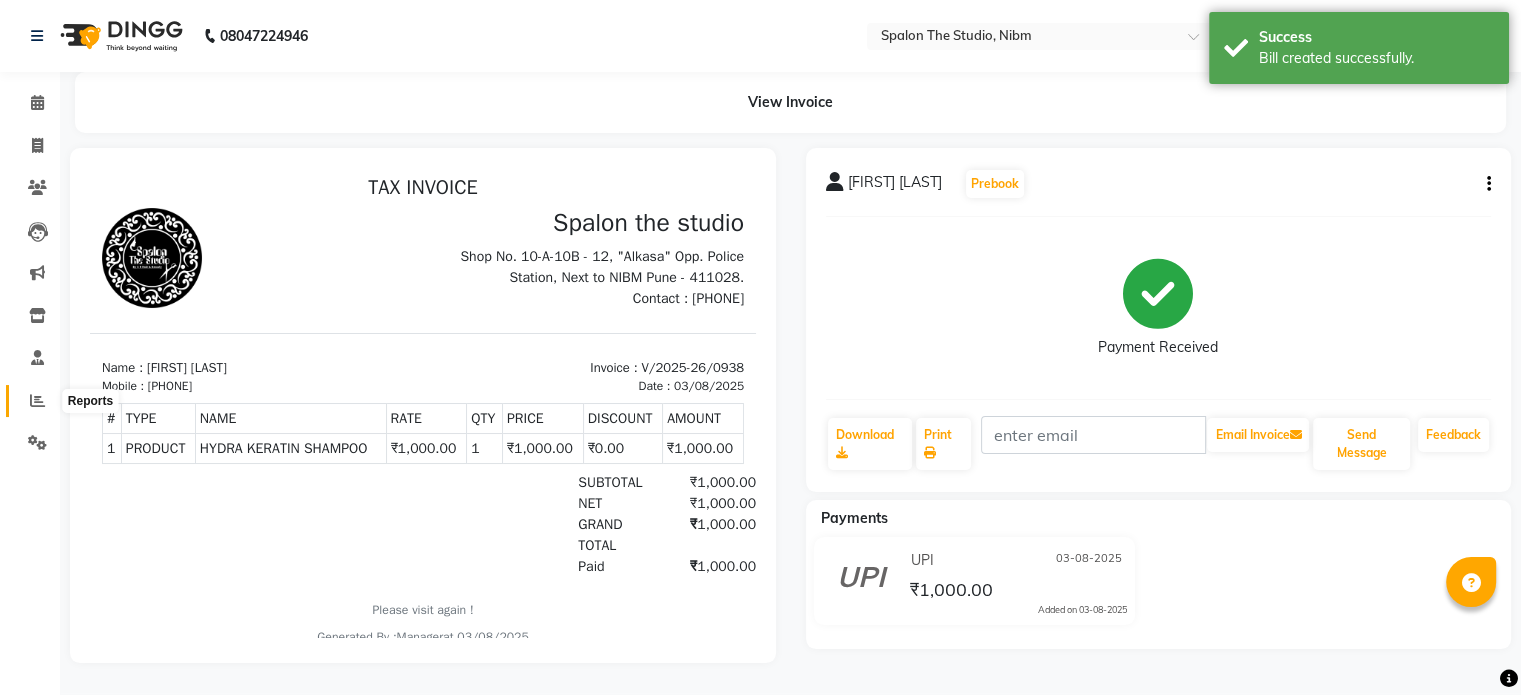 click 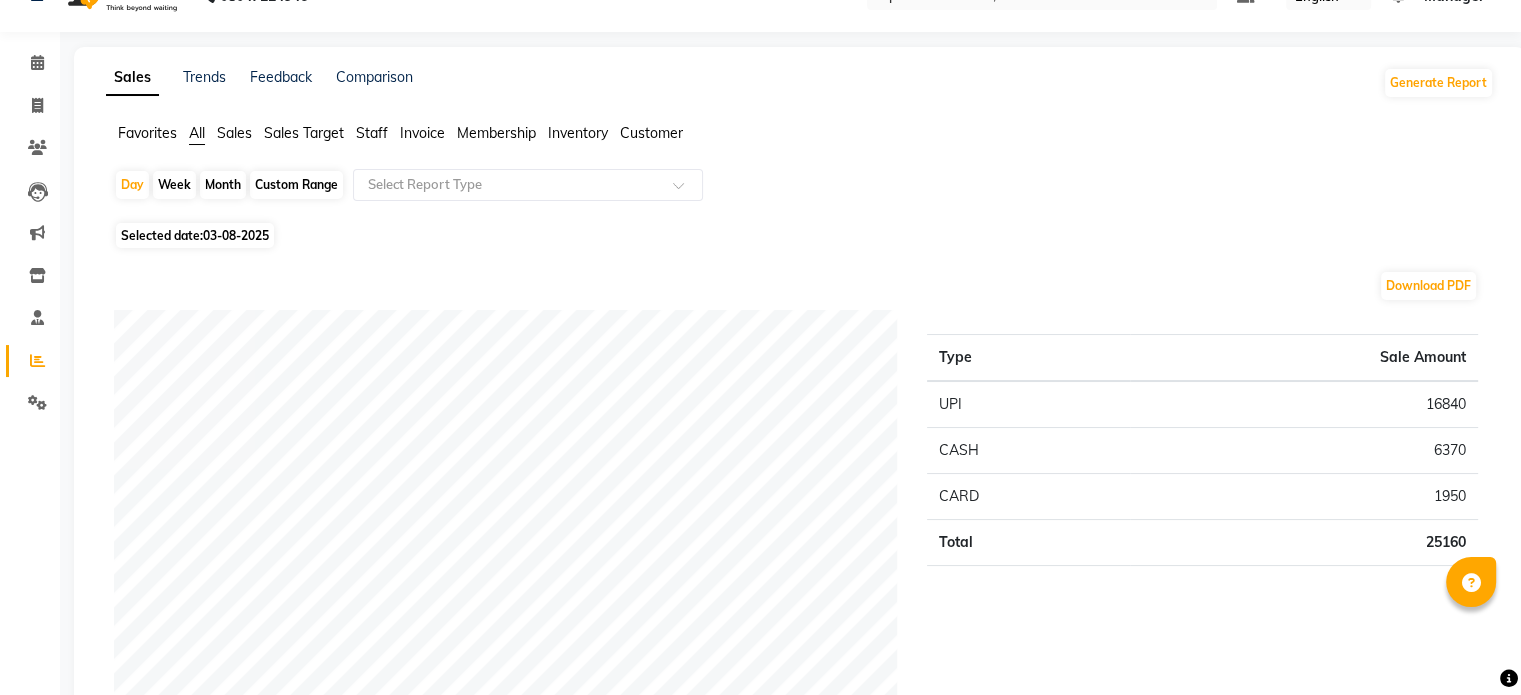 scroll, scrollTop: 80, scrollLeft: 0, axis: vertical 